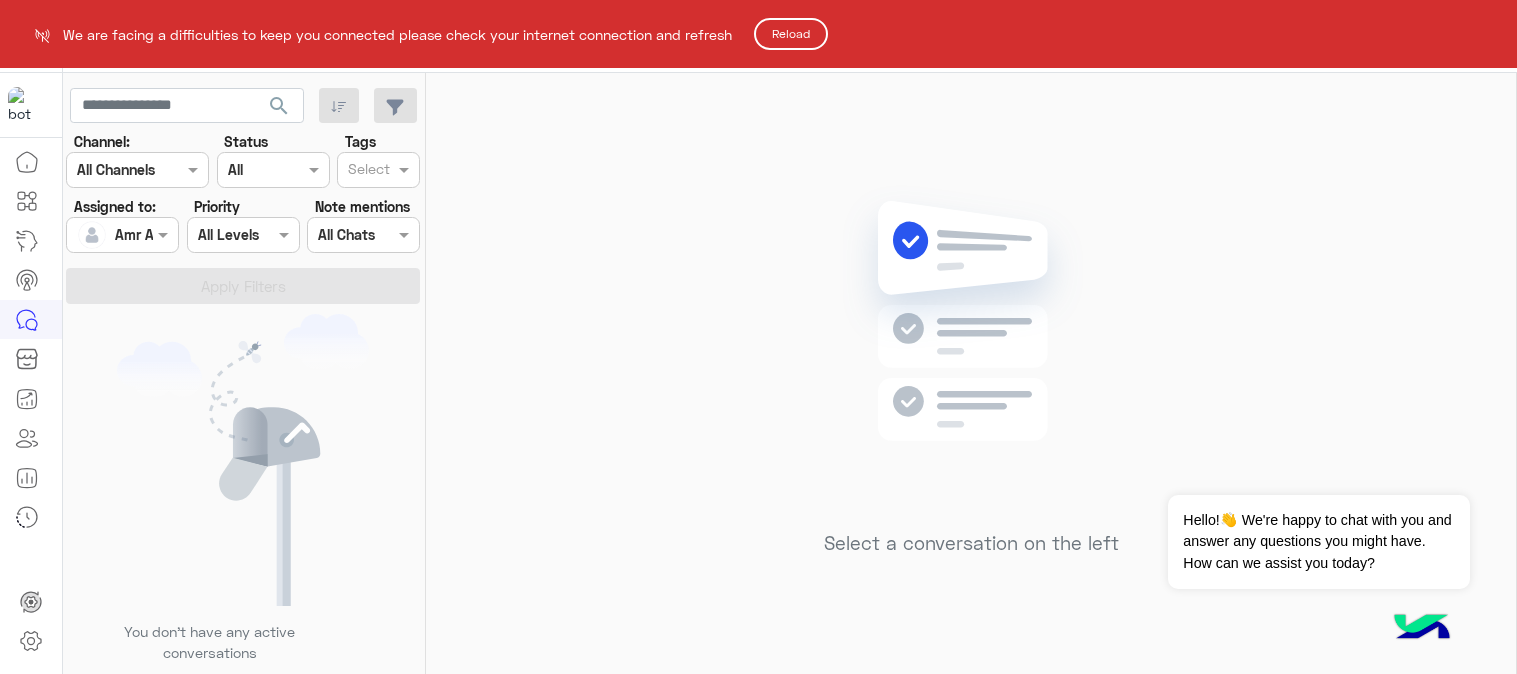 scroll, scrollTop: 0, scrollLeft: 0, axis: both 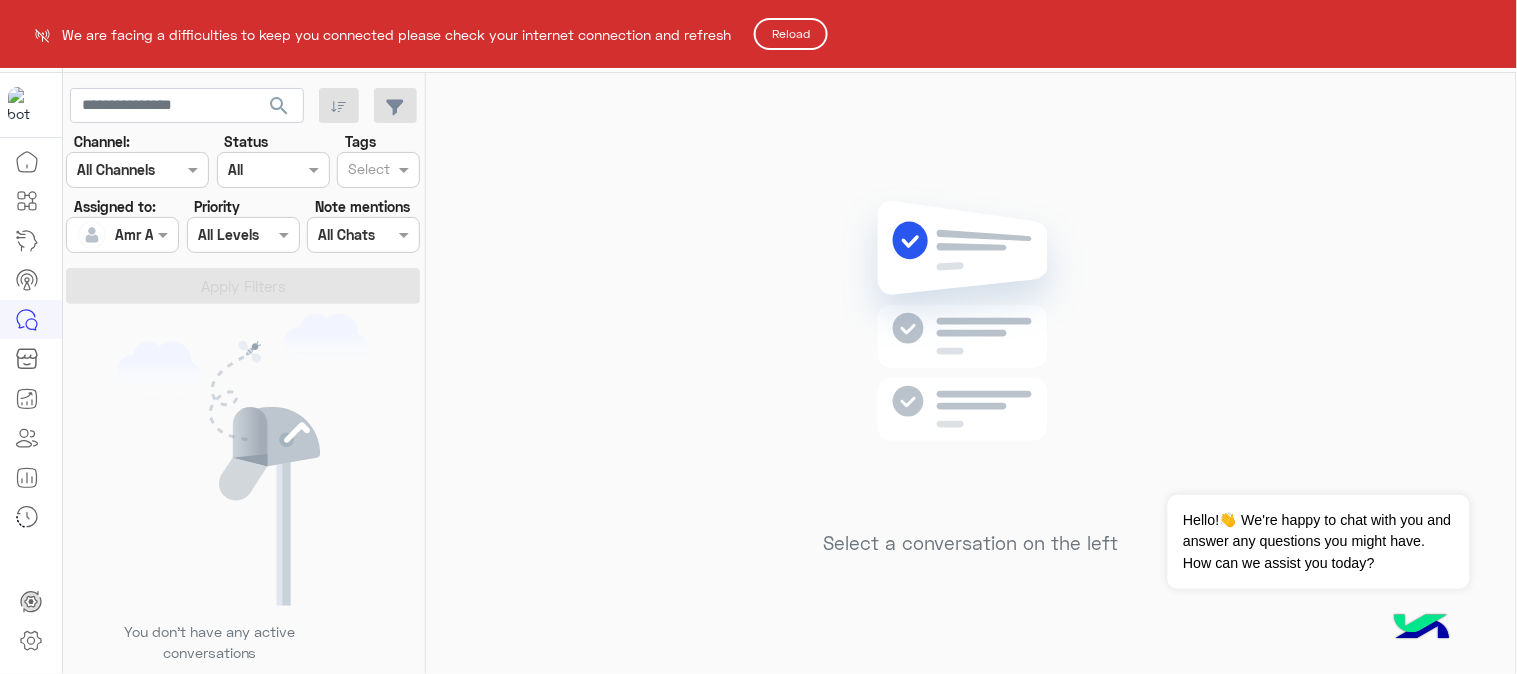 click on "We are facing a difficulties to keep you connected please check your internet connection and refresh Reload  Live Chat   Contact Us  Help Center عربي English search Channel: Channel All Channels Status Channel All Tags Select Assigned to: Assigned on Amr Abdelazez Priority All Levels All Levels Note mentions Select All Chats Apply Filters You don’t have any active conversations Select a conversation on the left
Dismiss ✕ Hello!👋 We're happy to chat with you and answer any questions you might have. How can we assist you today? Eagle Set up Workspace Settings ChatBot Builder AI Hub Campaign Manager Live Chat Marketplace Growth Tools Customer Center Analytics Center Activity tracker Home Changes are saved" at bounding box center (758, 337) 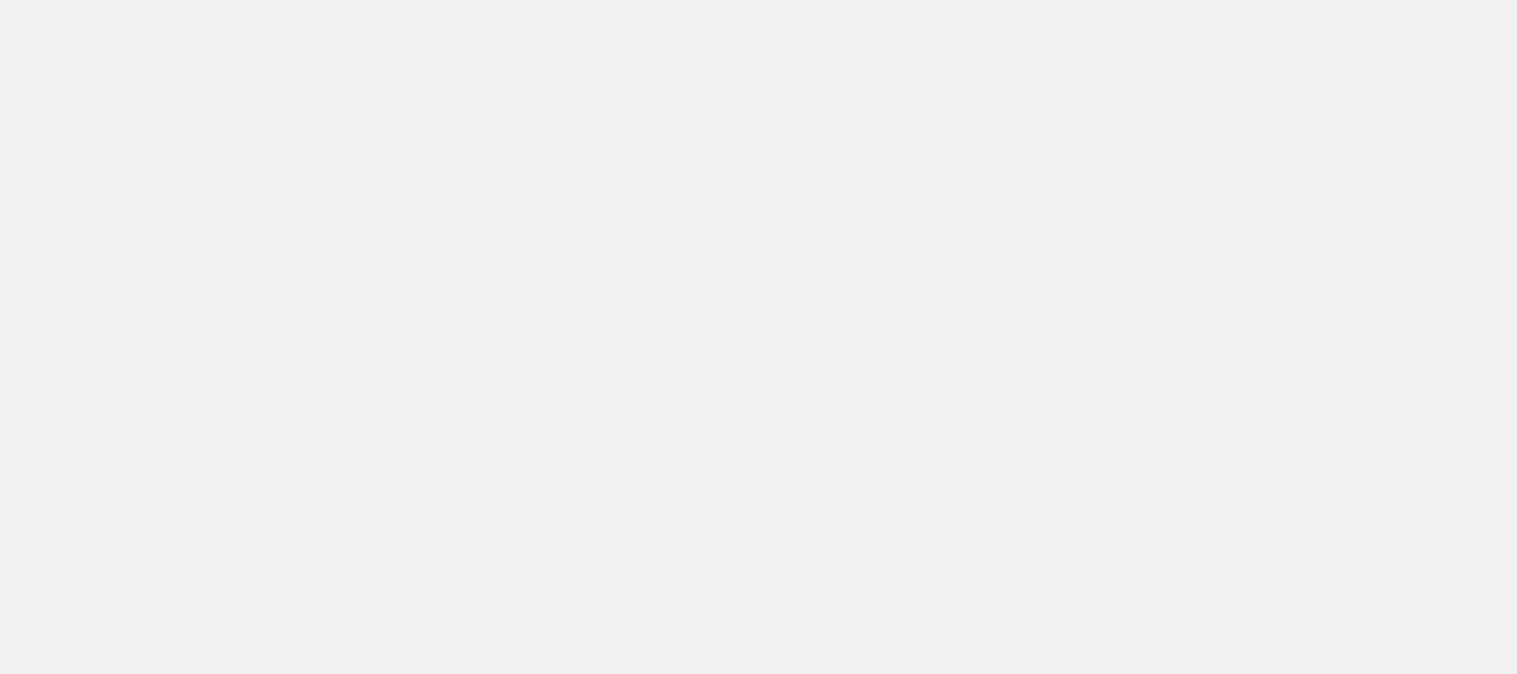 scroll, scrollTop: 0, scrollLeft: 0, axis: both 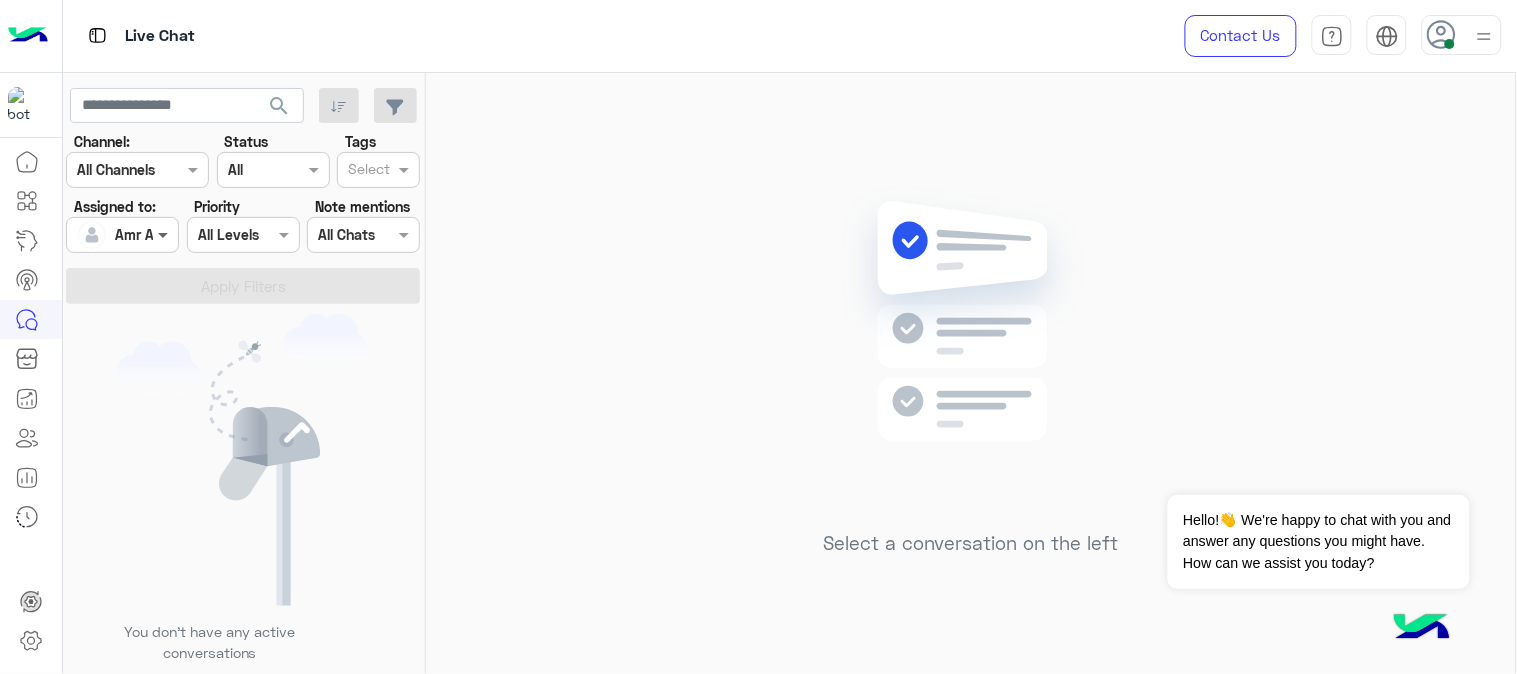 click at bounding box center [165, 234] 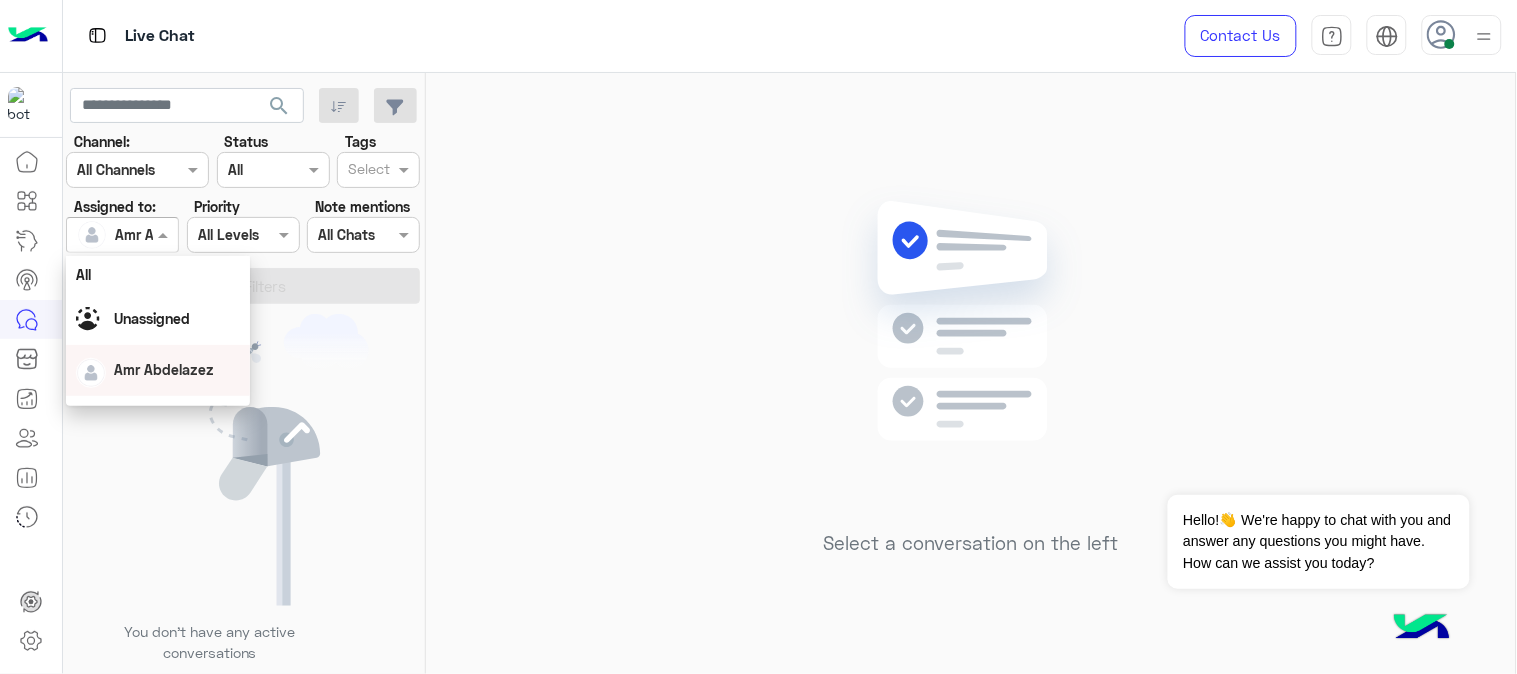 click on "Amr Abdelazez" at bounding box center (164, 369) 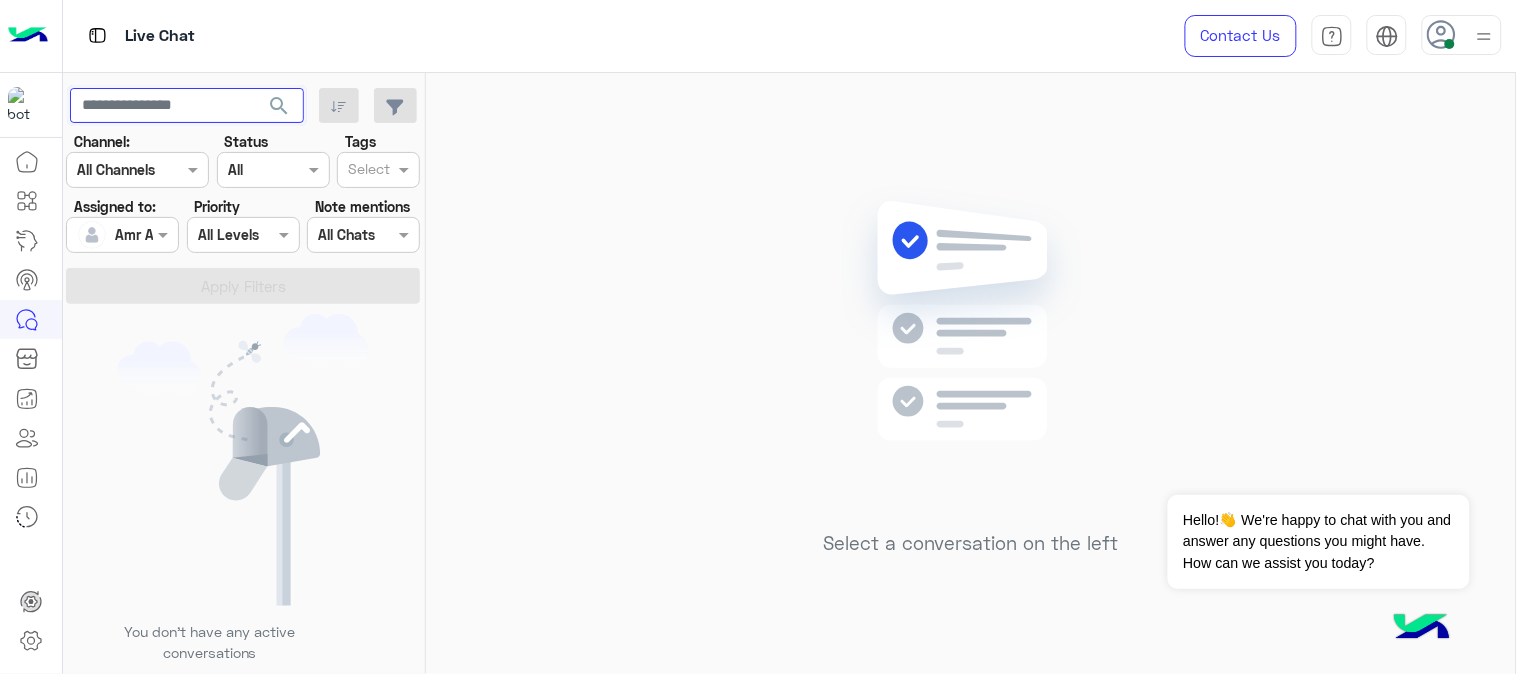 click at bounding box center [187, 106] 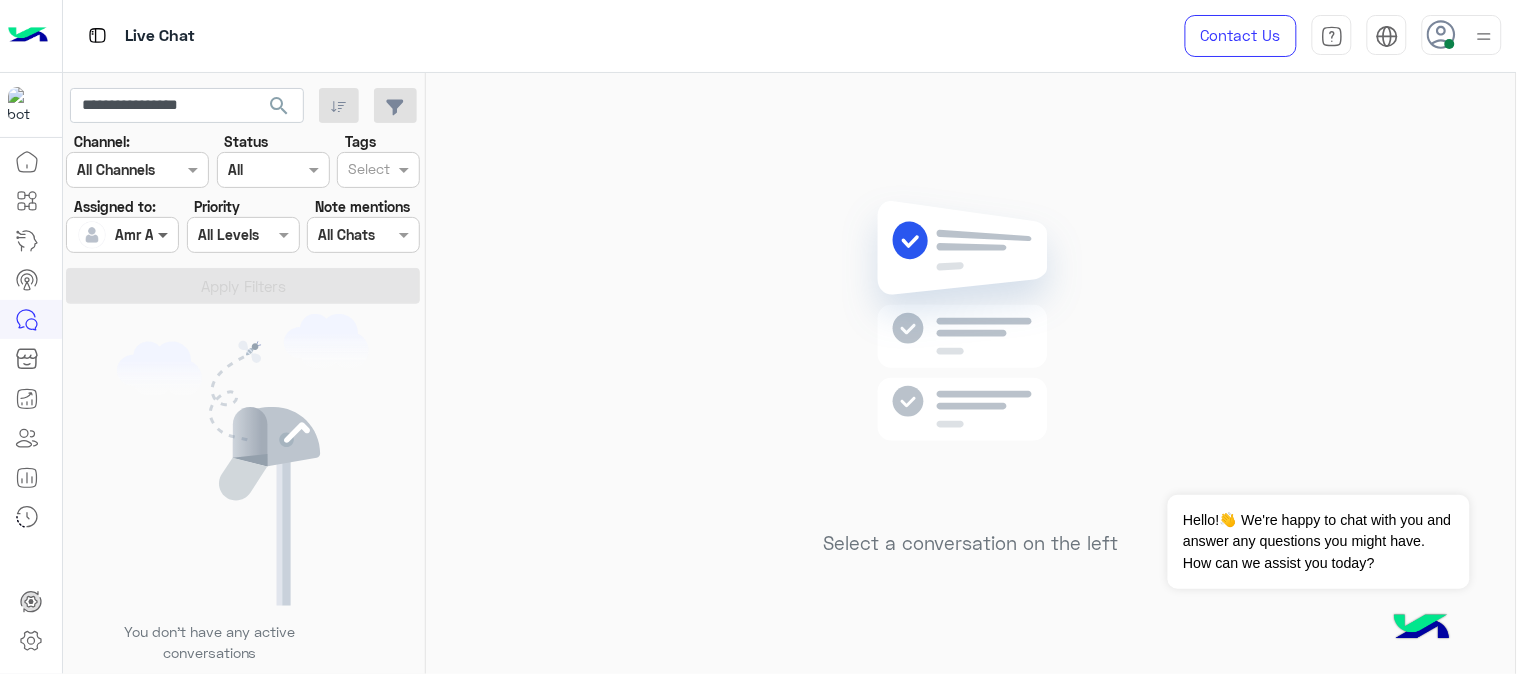 click at bounding box center (165, 234) 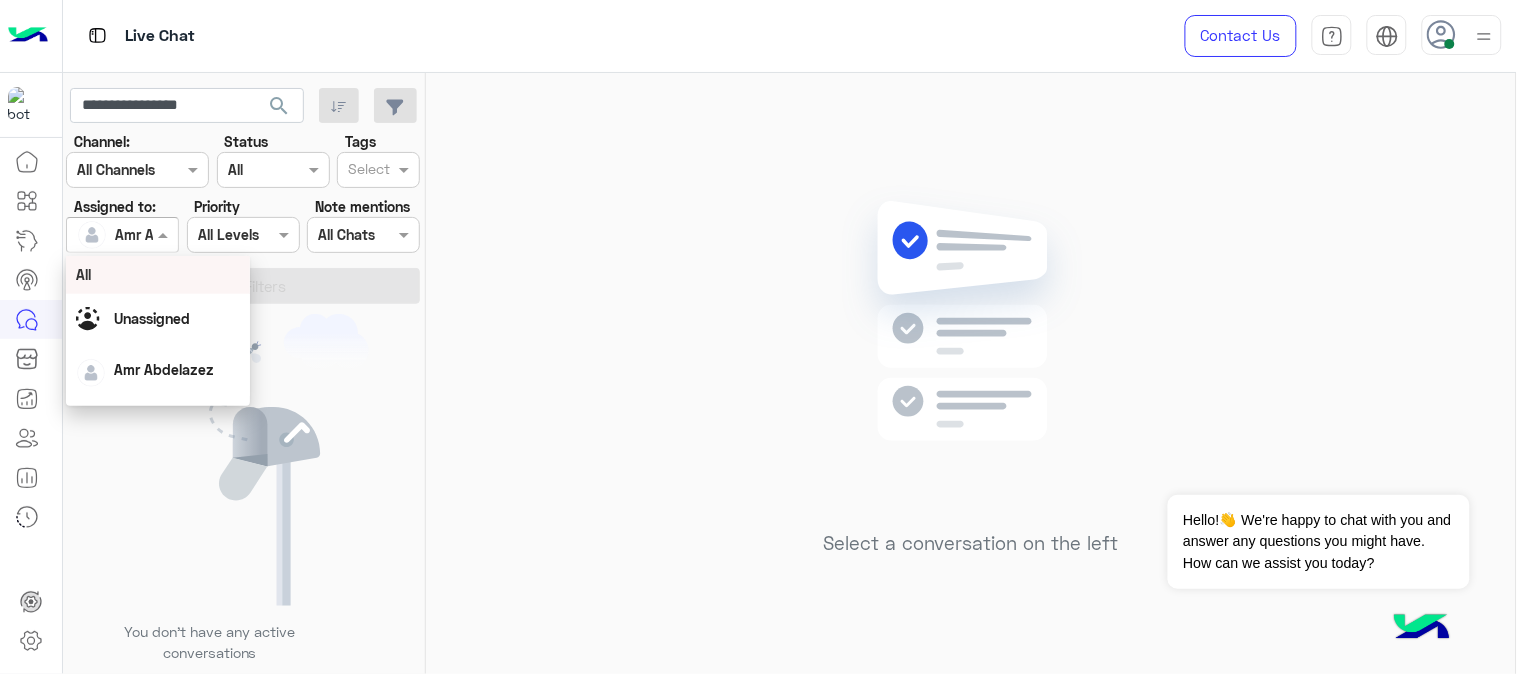 click on "All" at bounding box center (158, 274) 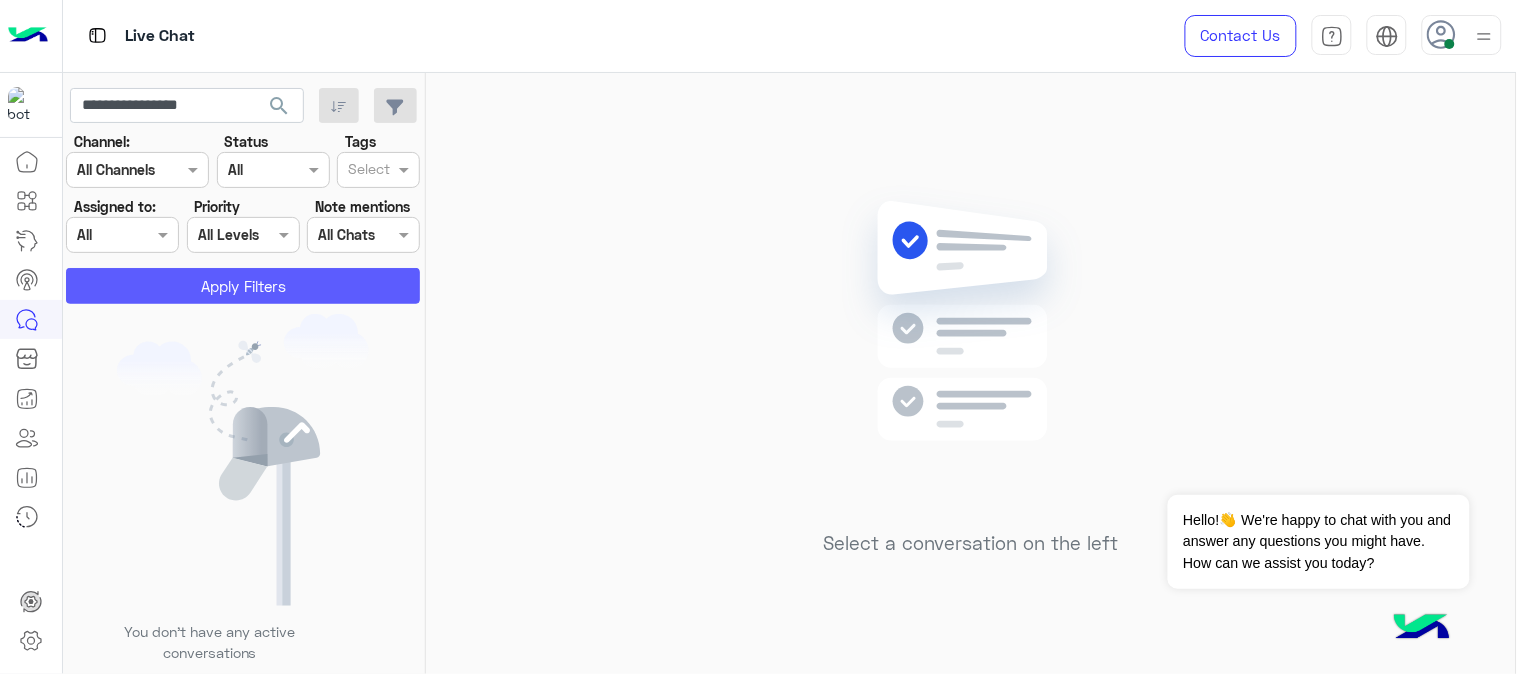 click on "Apply Filters" 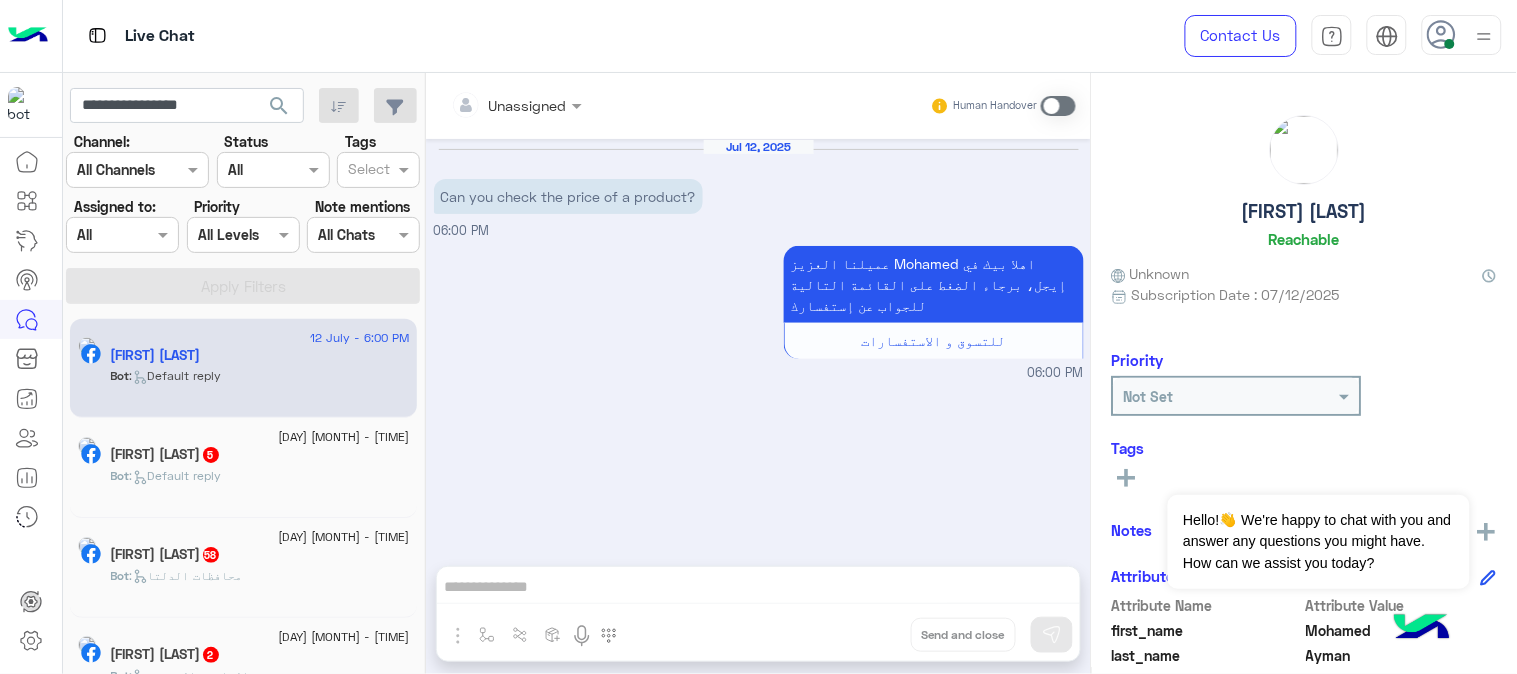 click on "search" 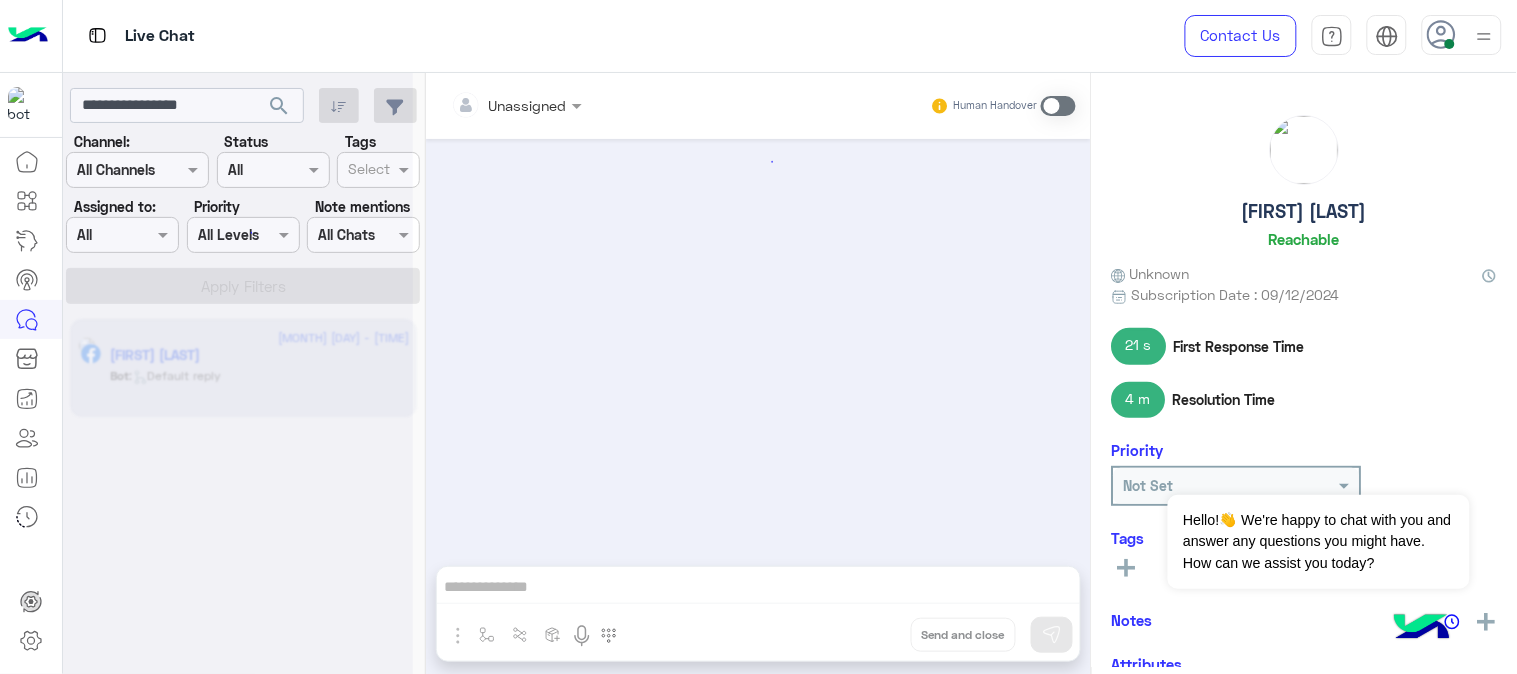 click 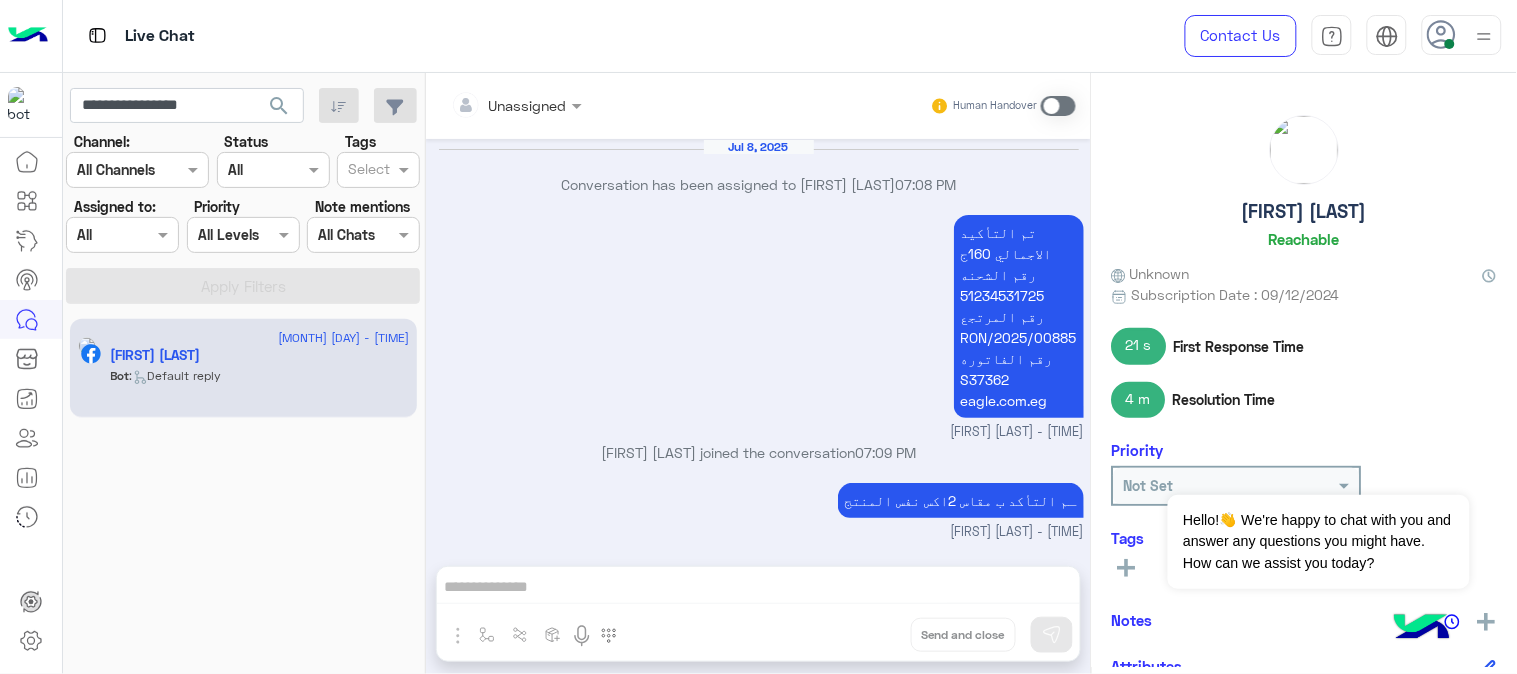 scroll, scrollTop: 995, scrollLeft: 0, axis: vertical 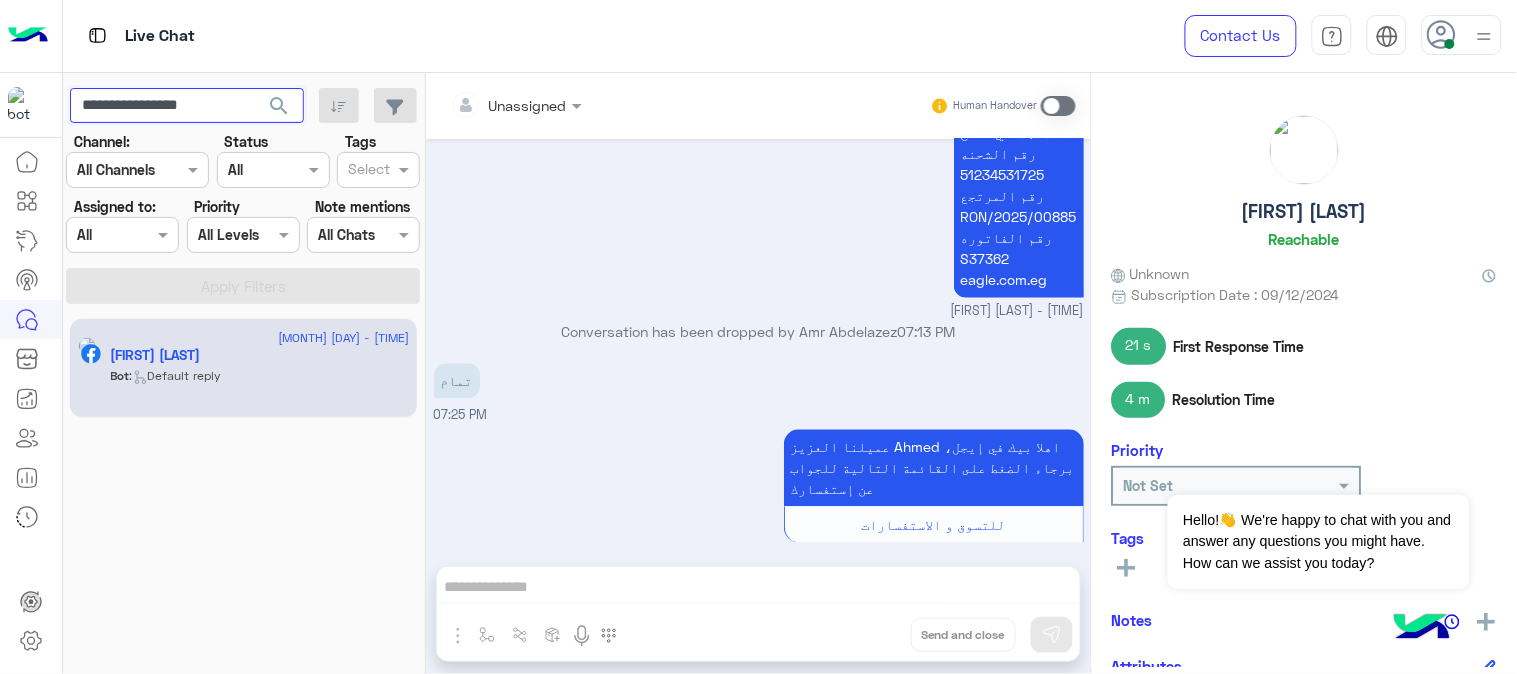 click on "**********" at bounding box center [187, 106] 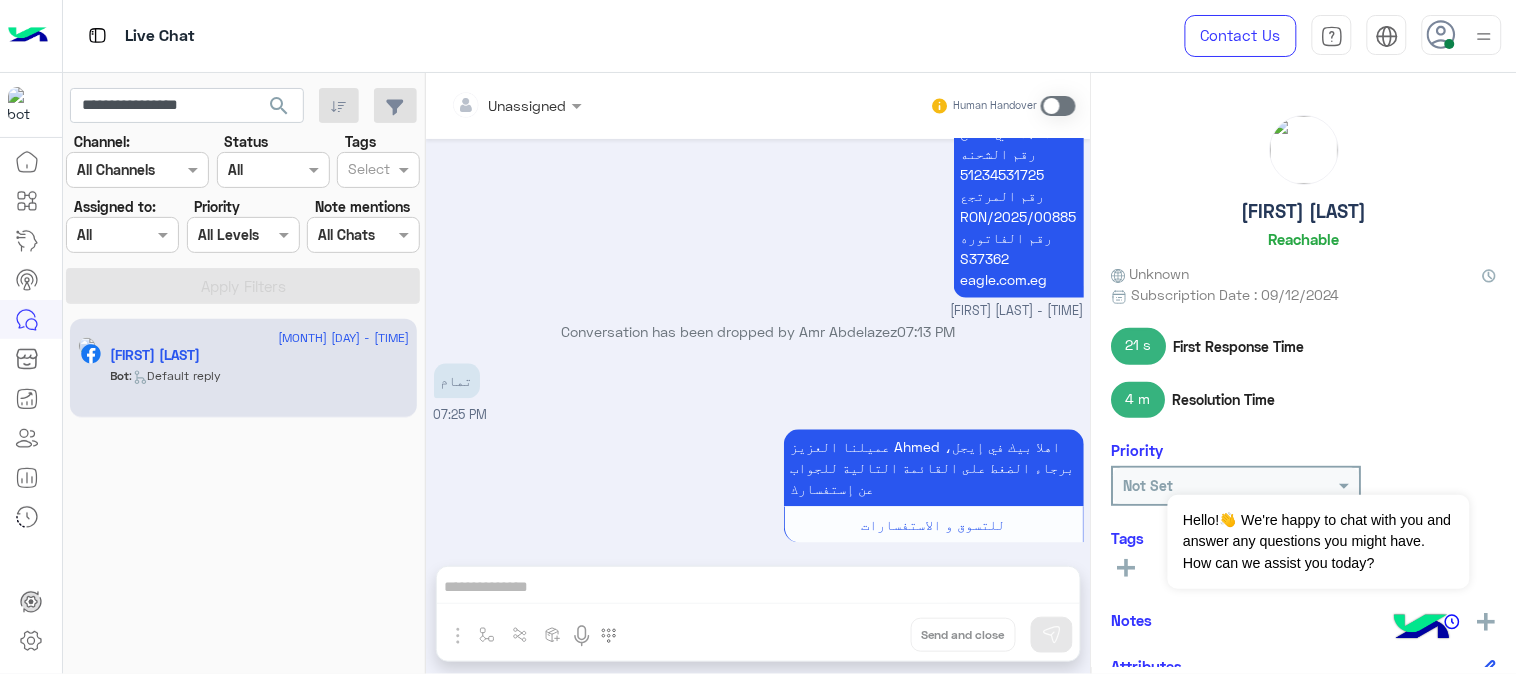 click on "search" 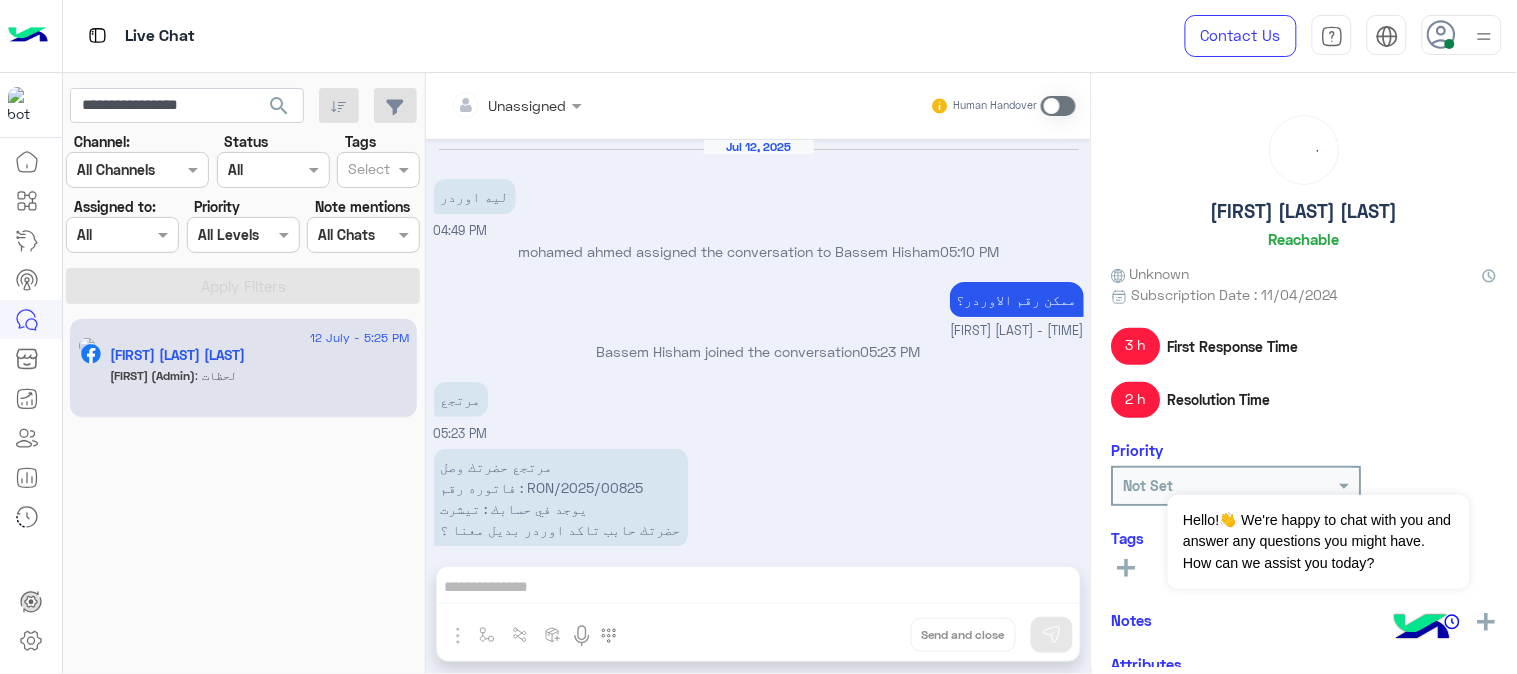 scroll, scrollTop: 257, scrollLeft: 0, axis: vertical 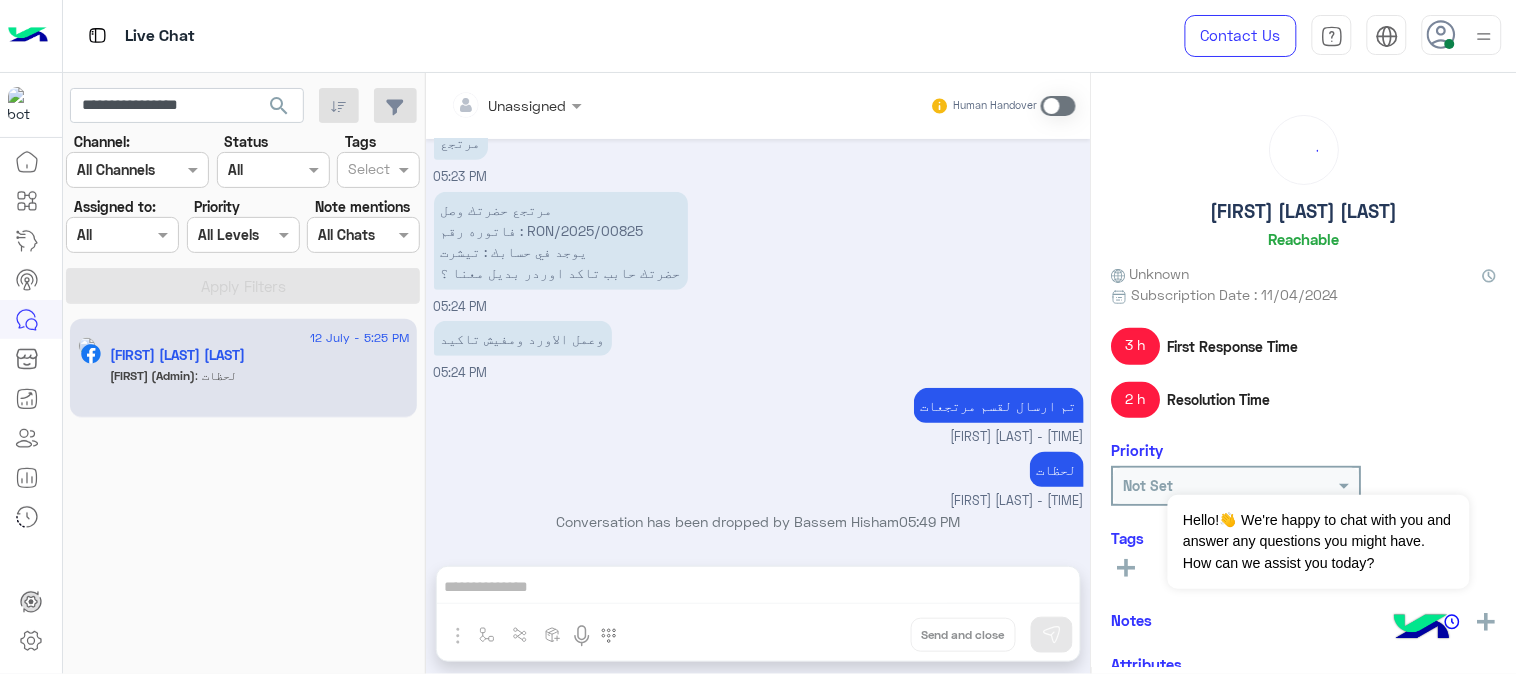 click on "[FIRST] (Admin)" 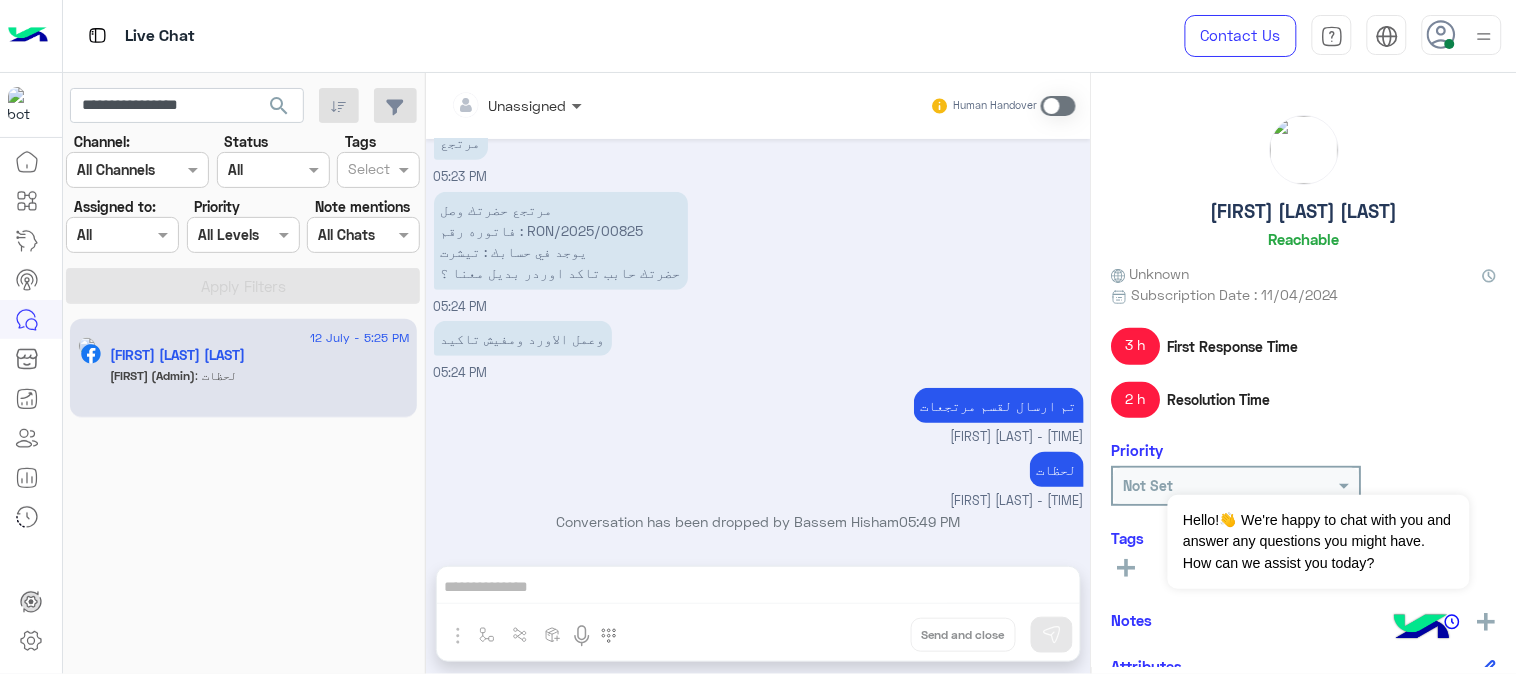 click at bounding box center (579, 105) 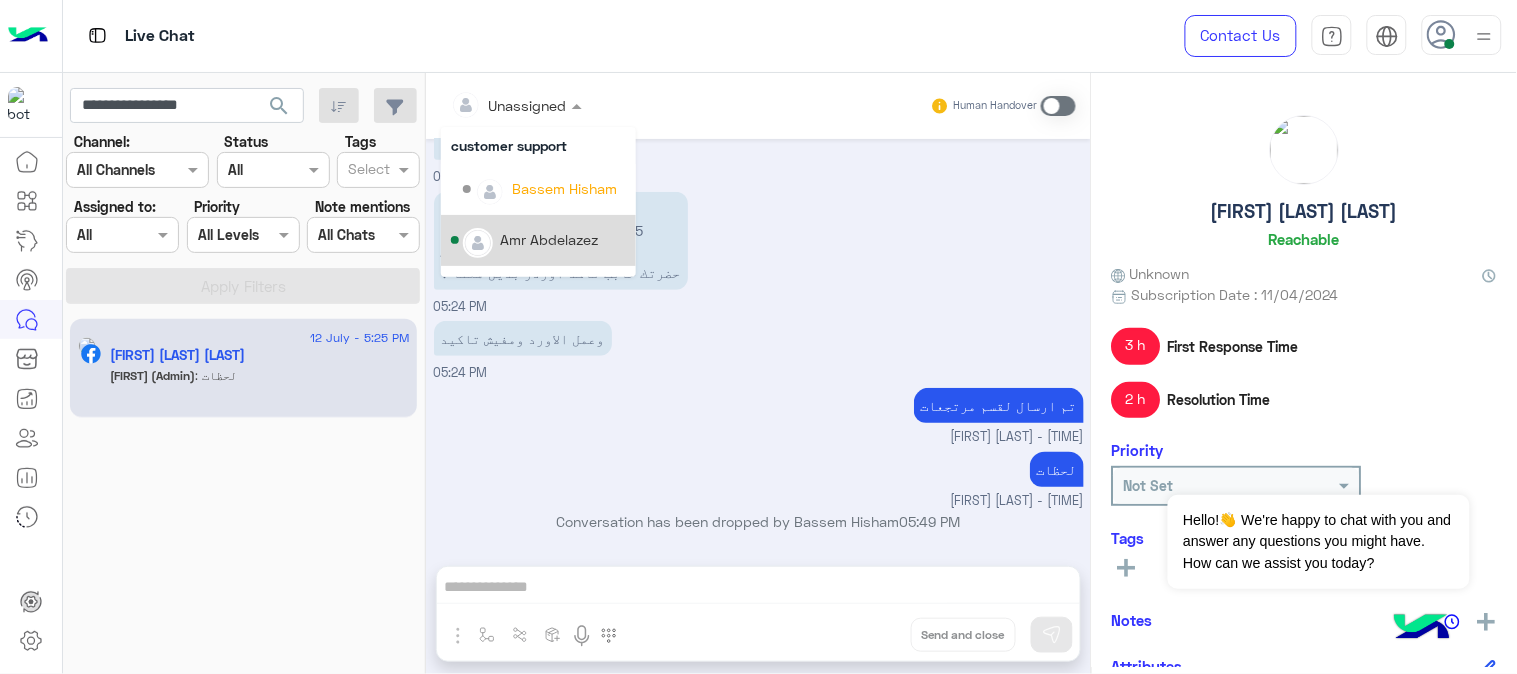 click on "Amr Abdelazez" at bounding box center (549, 239) 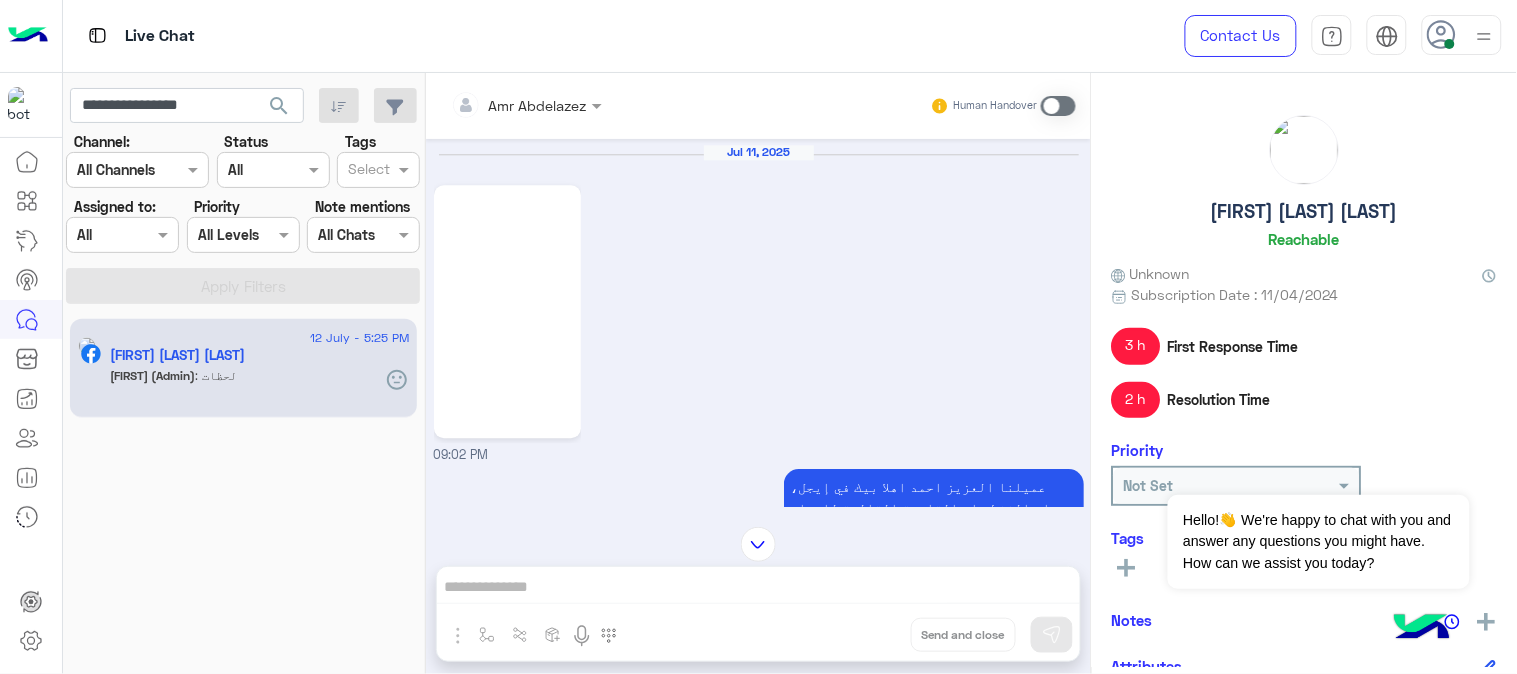 scroll, scrollTop: 1283, scrollLeft: 0, axis: vertical 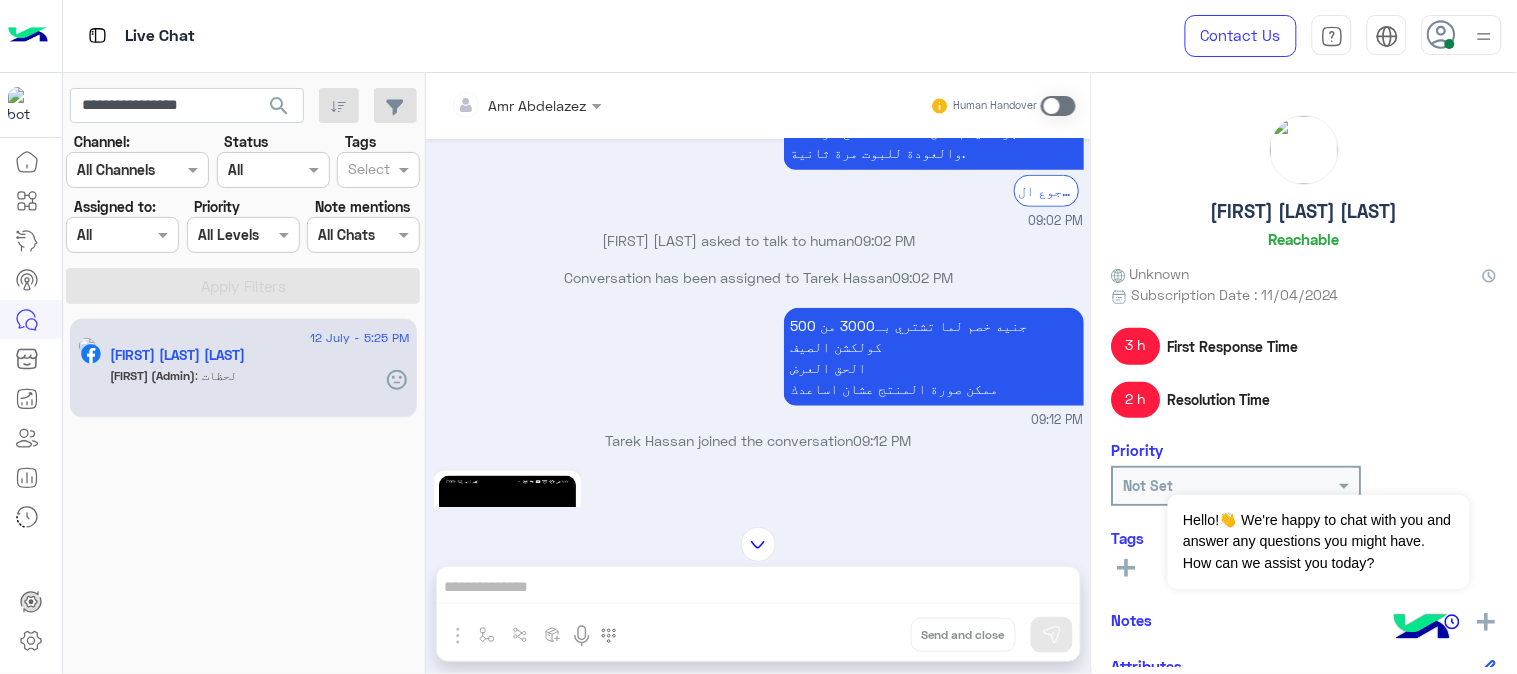 click at bounding box center (758, 544) 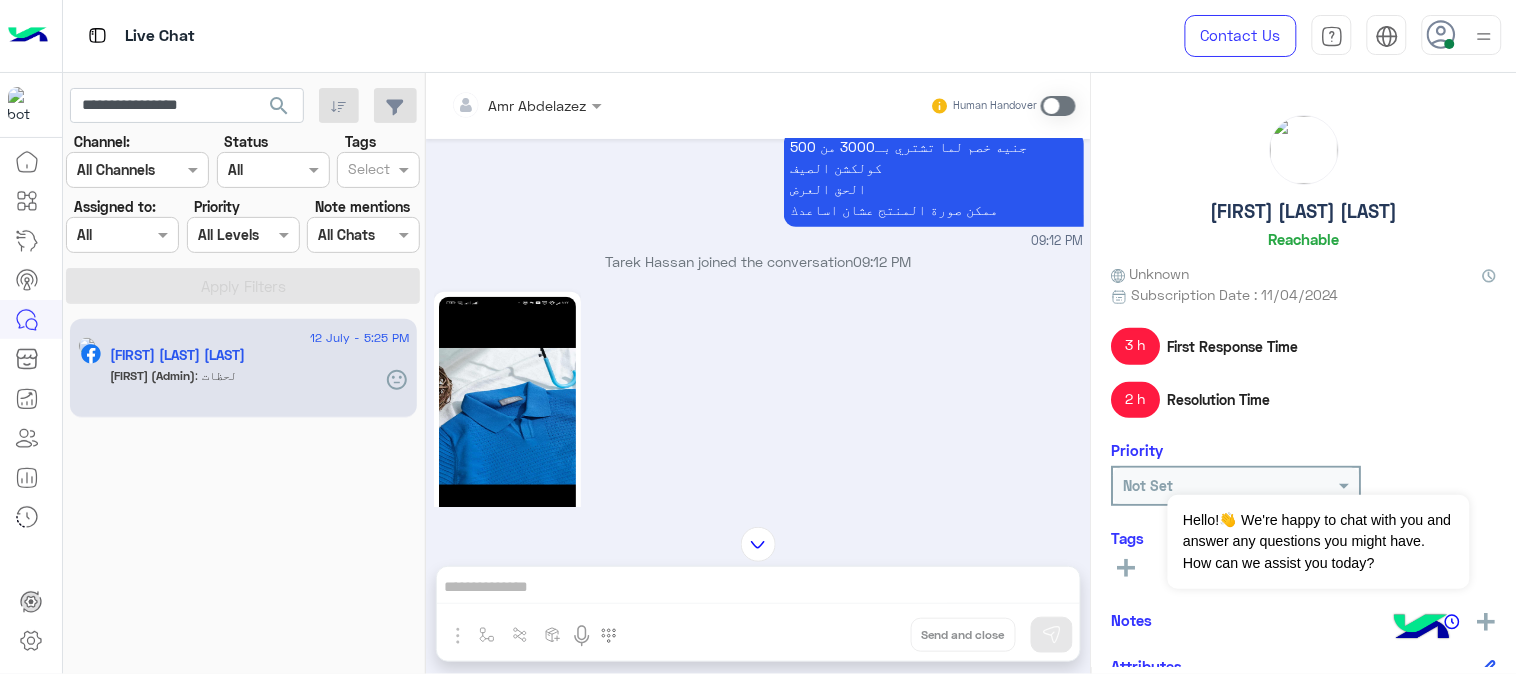 scroll, scrollTop: 7022, scrollLeft: 0, axis: vertical 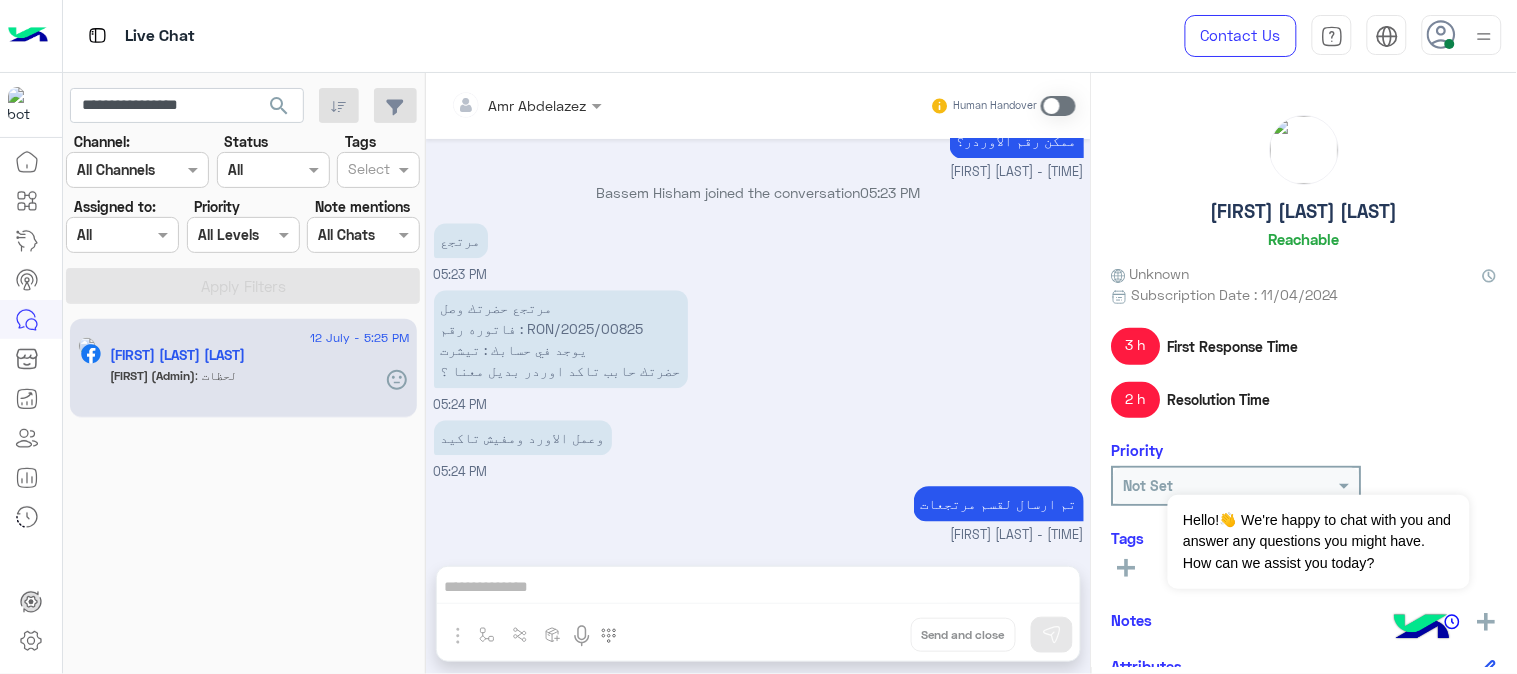 click on "مرتجع حضرتك وصل  فاتوره رقم :  RON/2025/00825 يوجد في حسابك :  تيشرت  حضرتك حابب تاكد اوردر بديل معنا ؟" at bounding box center (561, 339) 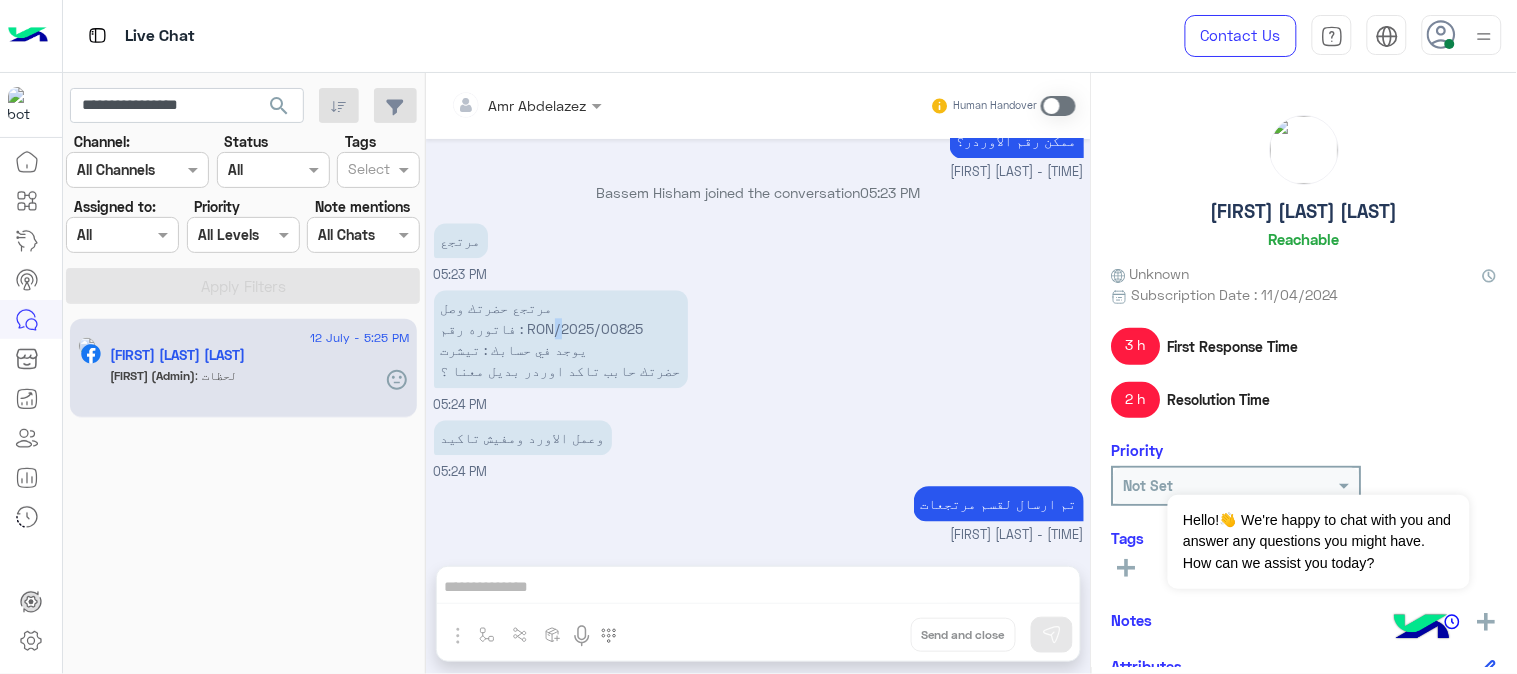 click on "مرتجع حضرتك وصل  فاتوره رقم :  RON/2025/00825 يوجد في حسابك :  تيشرت  حضرتك حابب تاكد اوردر بديل معنا ؟" at bounding box center [561, 339] 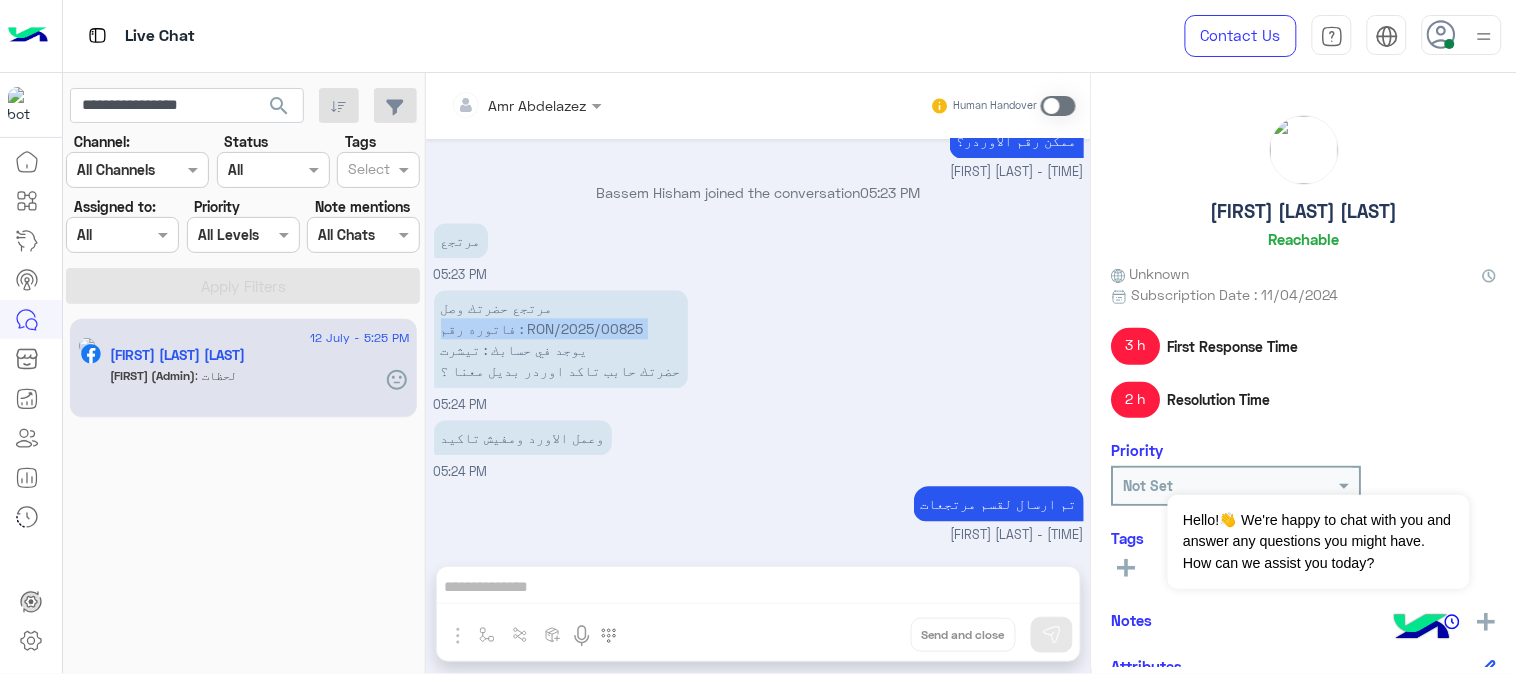 click on "مرتجع حضرتك وصل  فاتوره رقم :  RON/2025/00825 يوجد في حسابك :  تيشرت  حضرتك حابب تاكد اوردر بديل معنا ؟" at bounding box center (561, 339) 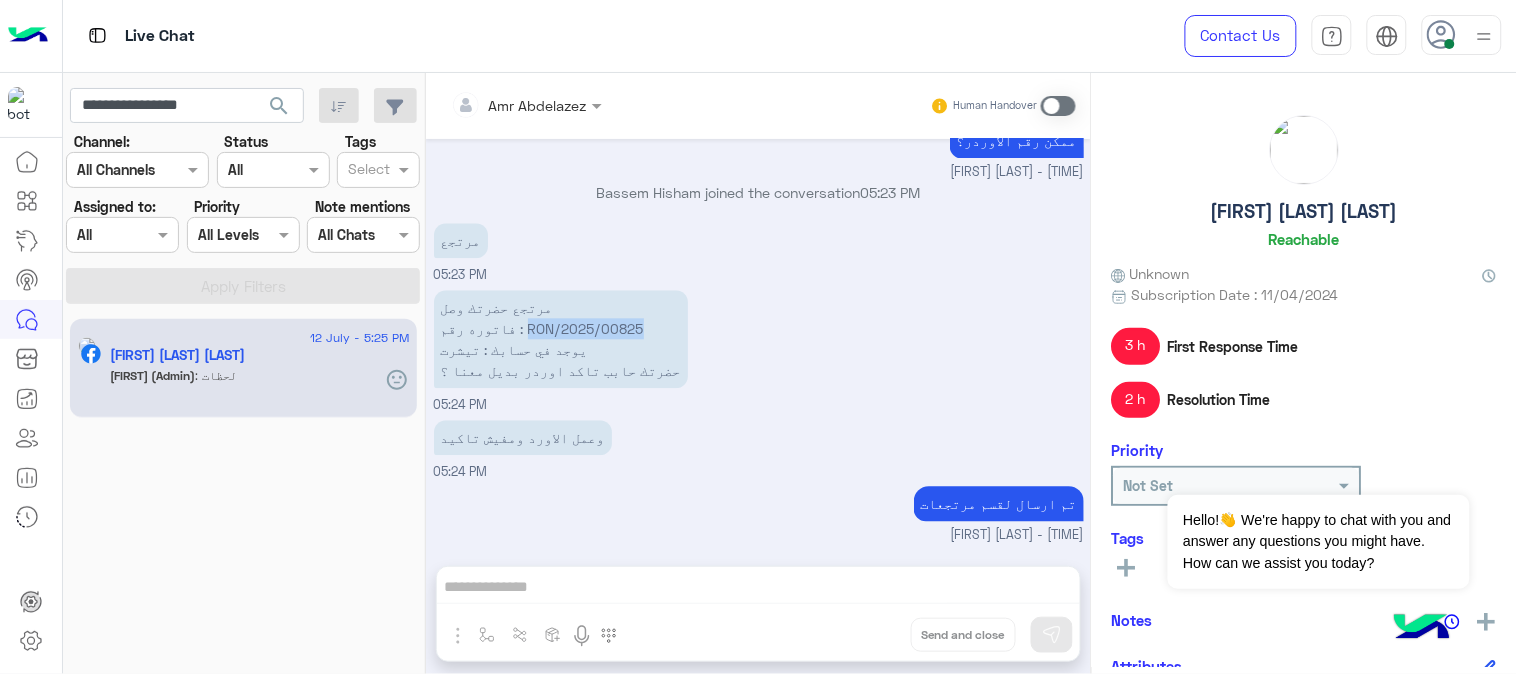drag, startPoint x: 515, startPoint y: 188, endPoint x: 636, endPoint y: 203, distance: 121.92621 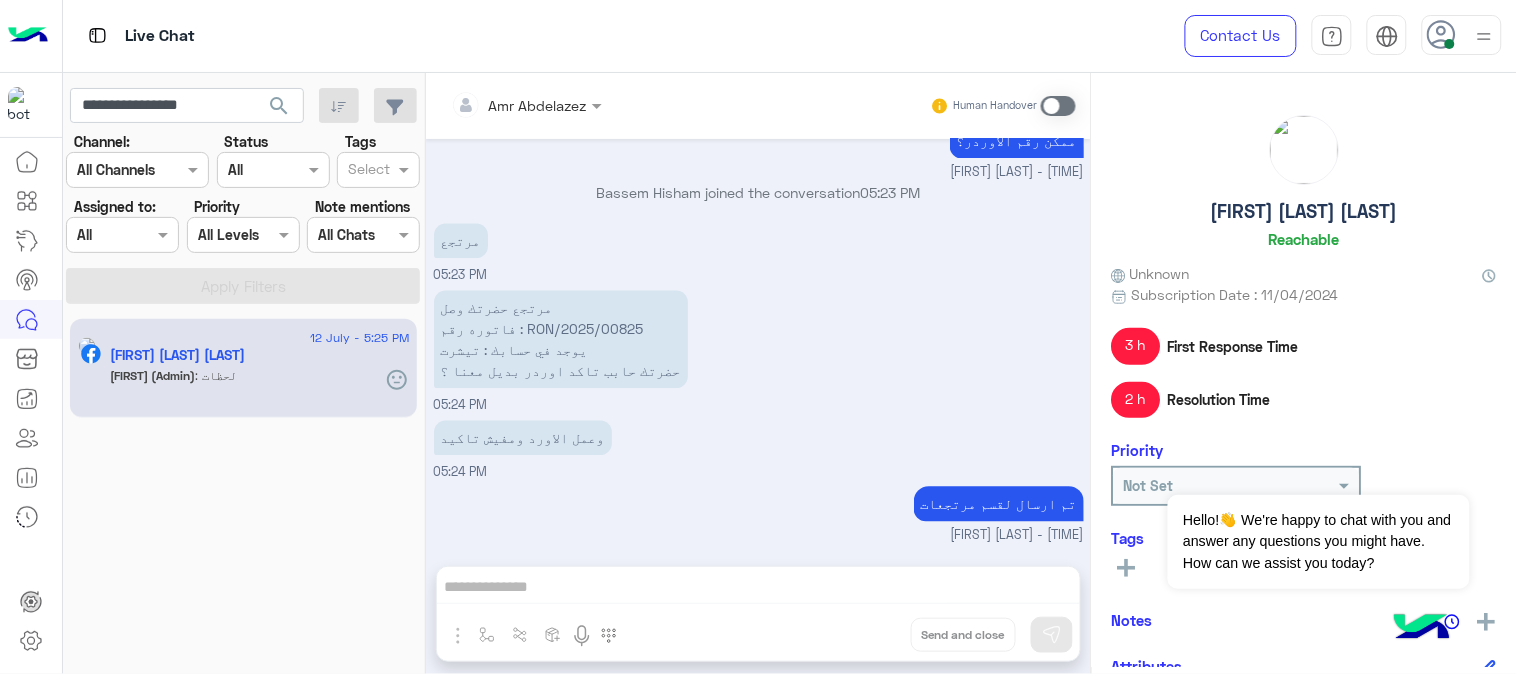 click on "[FIRST] [LAST] Human Handover     Jul 10, 2025  برجاء اختيار المناسب ليك القائمة الاتية🛒👀  خدمة ما بعد البيع   خدمة المبيعات   الاسئلة الشائعة  المنتجات  اختر     12:03 AM   خدمة المبيعات    12:03 AM  احنا الان خارج مواعيد العمل الرسمية  الرجوع ال Bot     12:03 AM   [FIRST] [LAST] asked to talk to human   12:03 AM       Conversation has been assigned to [FIRST] [LAST]   12:03 AM        12:04 AM       12:06 AM   [FIRST] [LAST] joined the conversation   12:06 AM       Conversation has been dropped by [FIRST] [LAST]   12:06 AM       Jul 11, 2025    09:02 PM  عميلنا العزيز[FIRST] اهلا بيك في إيجل، برجاء الضغط على القائمة التالية للجواب عن إستفسارك  للتسوق و الاستفسارات     09:02 PM   للتسوق و الاستفسارات    09:02 PM   الحق العرض     09:02 PM" at bounding box center (758, 377) 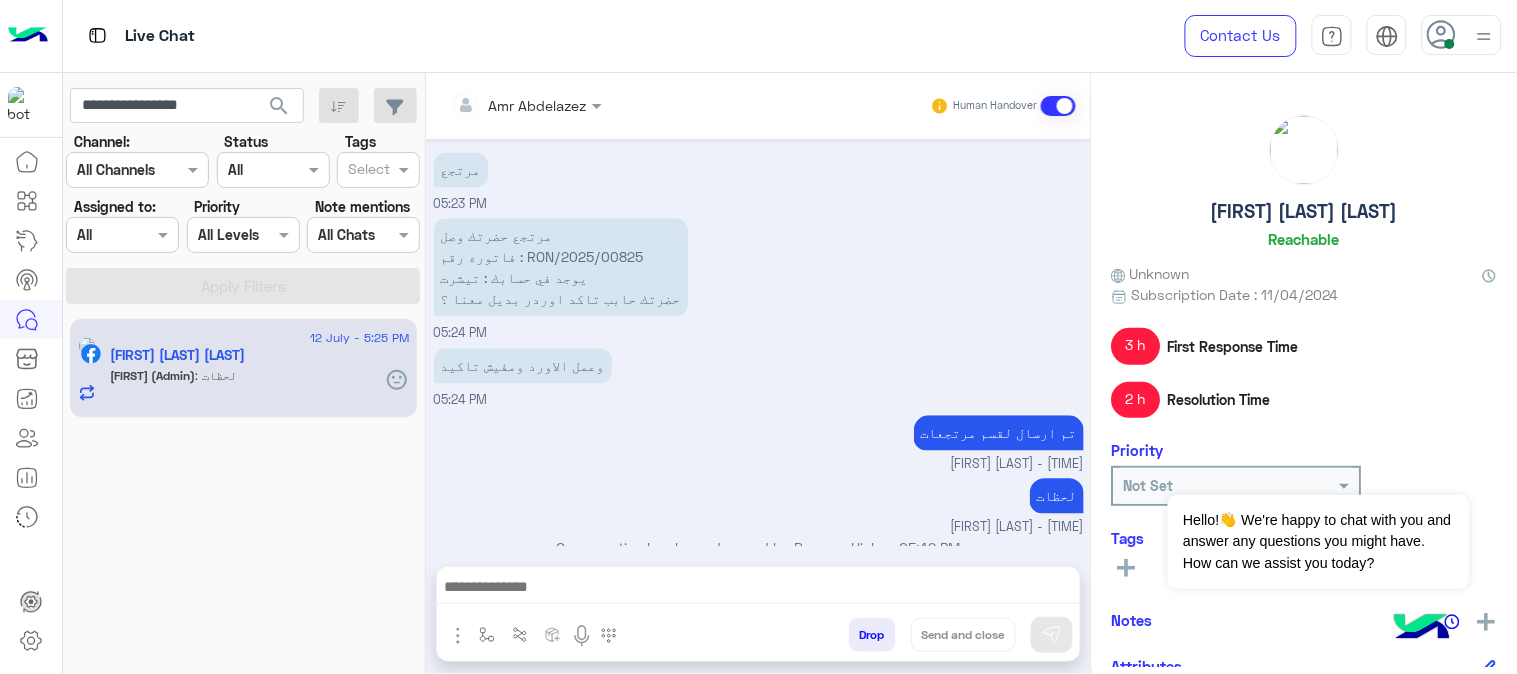 scroll, scrollTop: 7023, scrollLeft: 0, axis: vertical 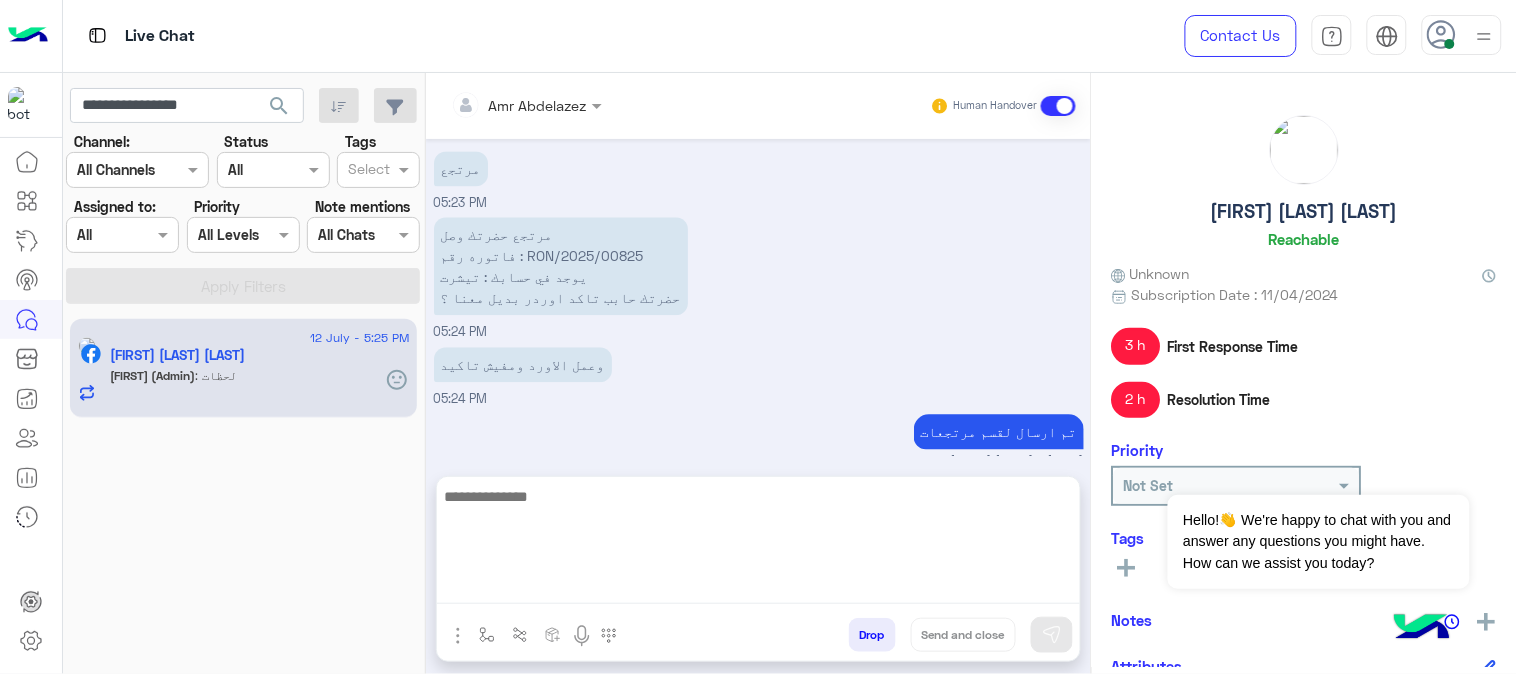 click at bounding box center [758, 544] 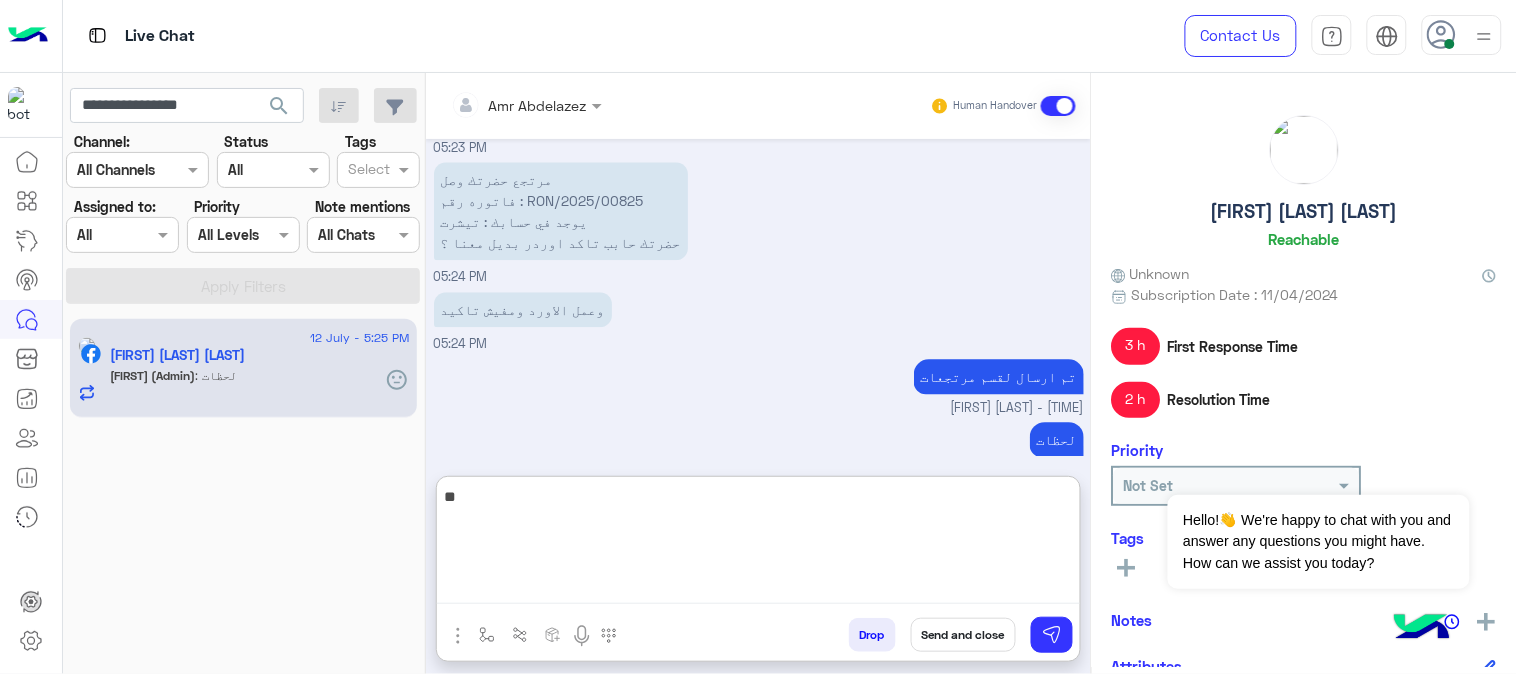type on "*" 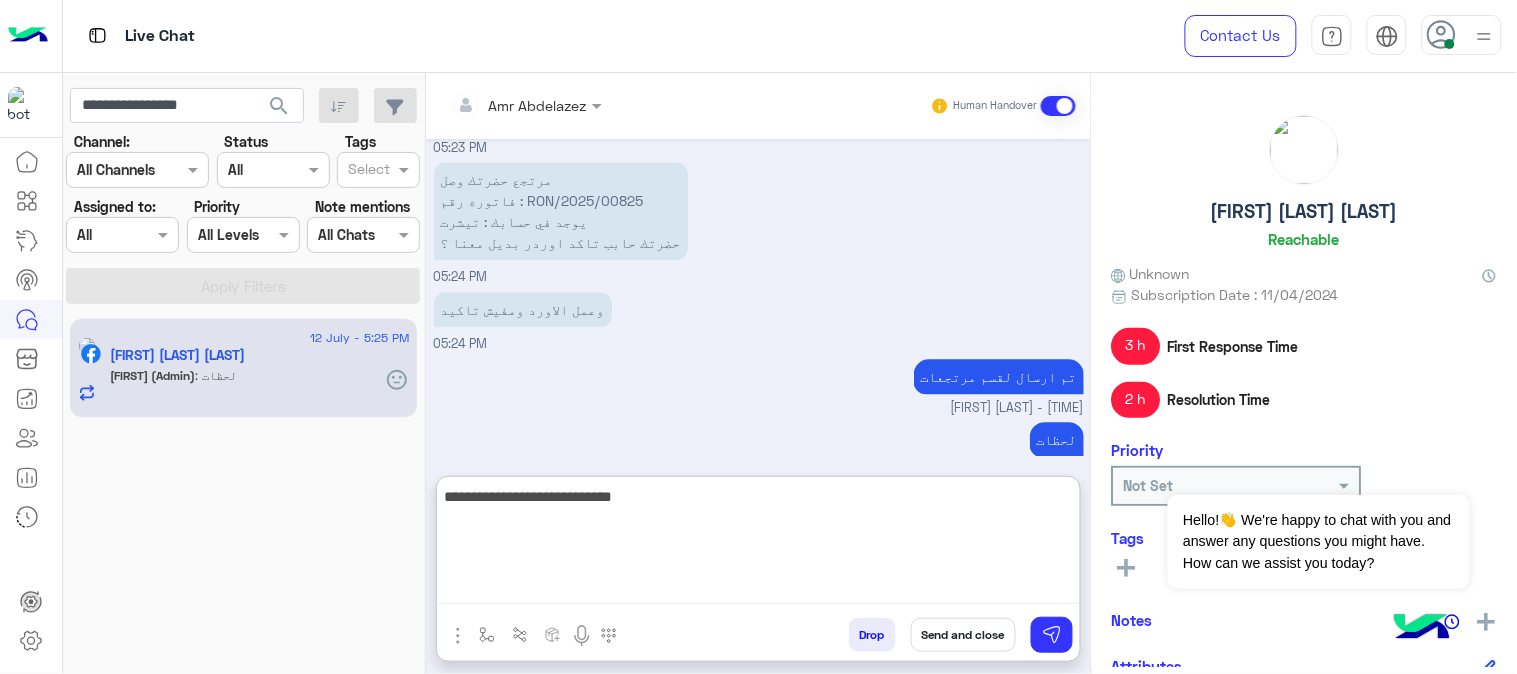 type on "**********" 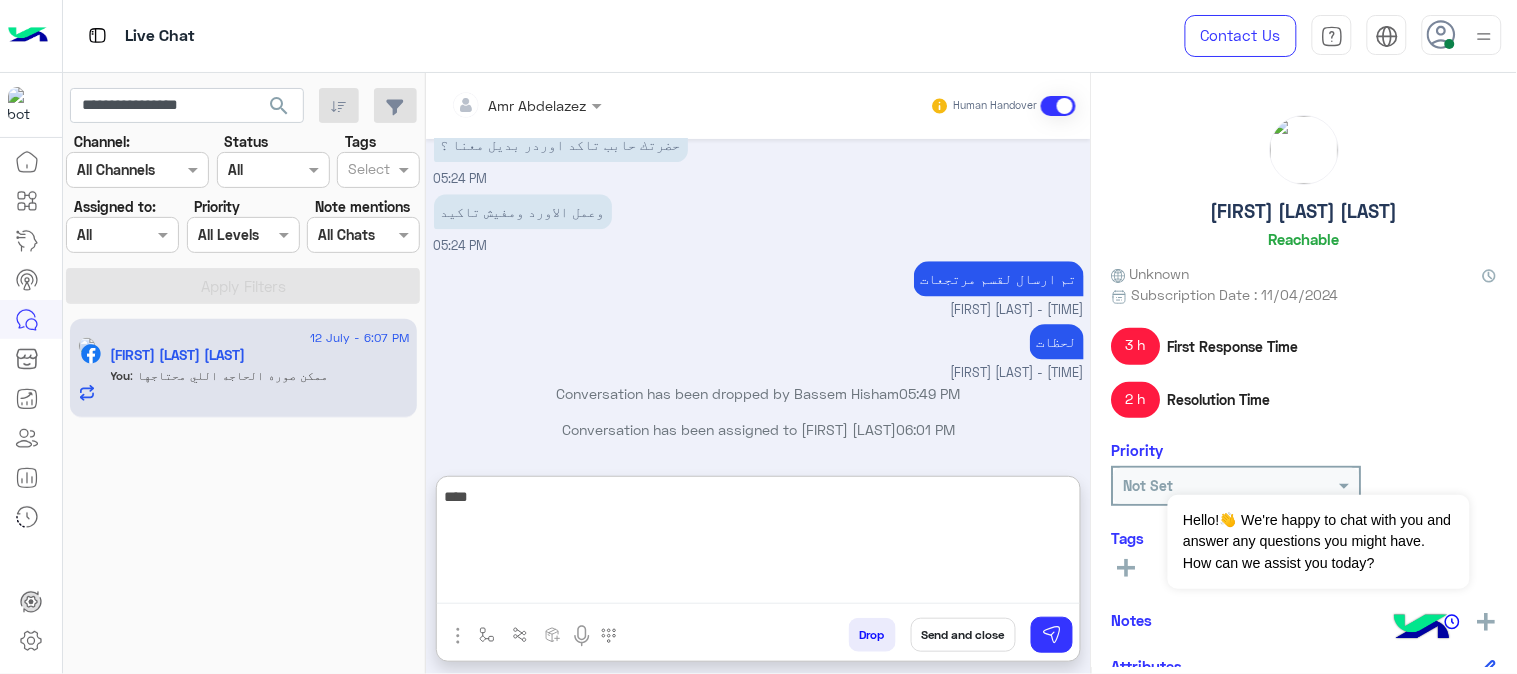 scroll, scrollTop: 7213, scrollLeft: 0, axis: vertical 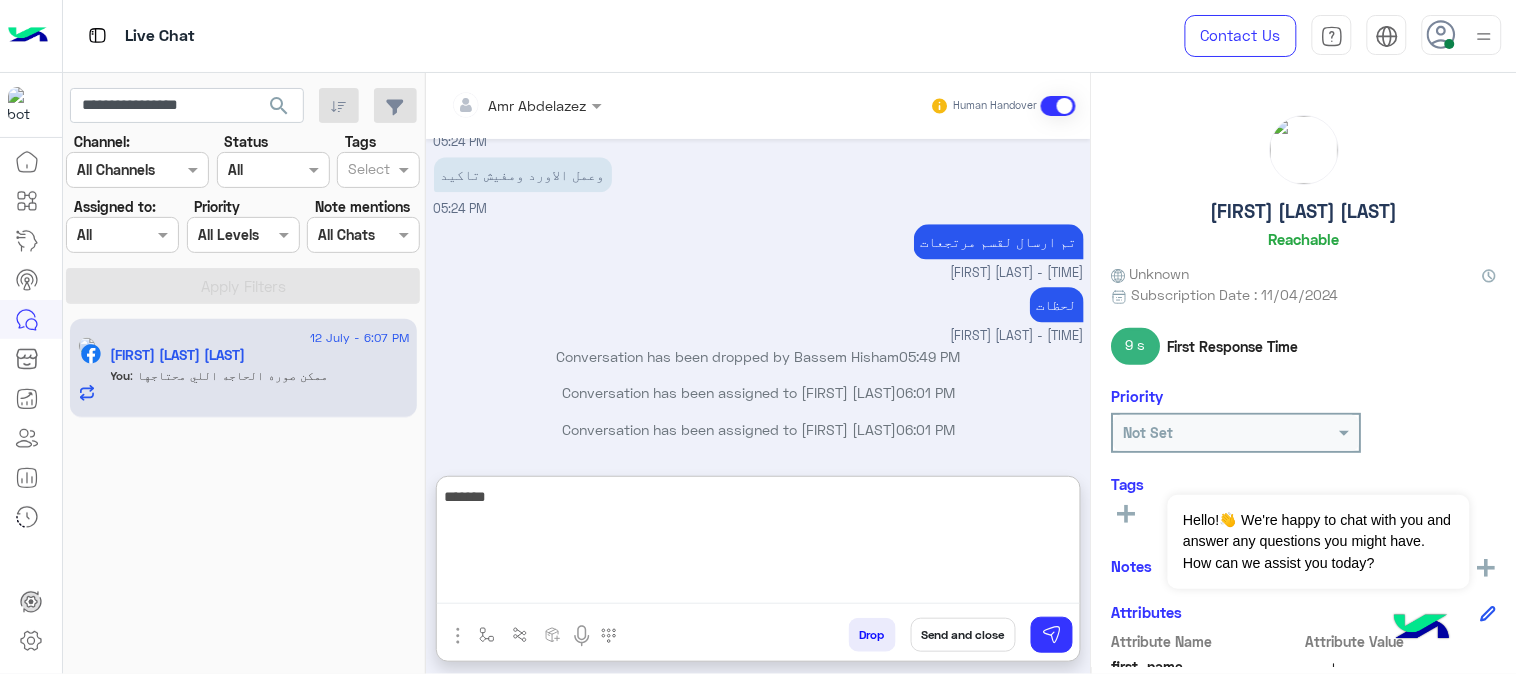 type on "********" 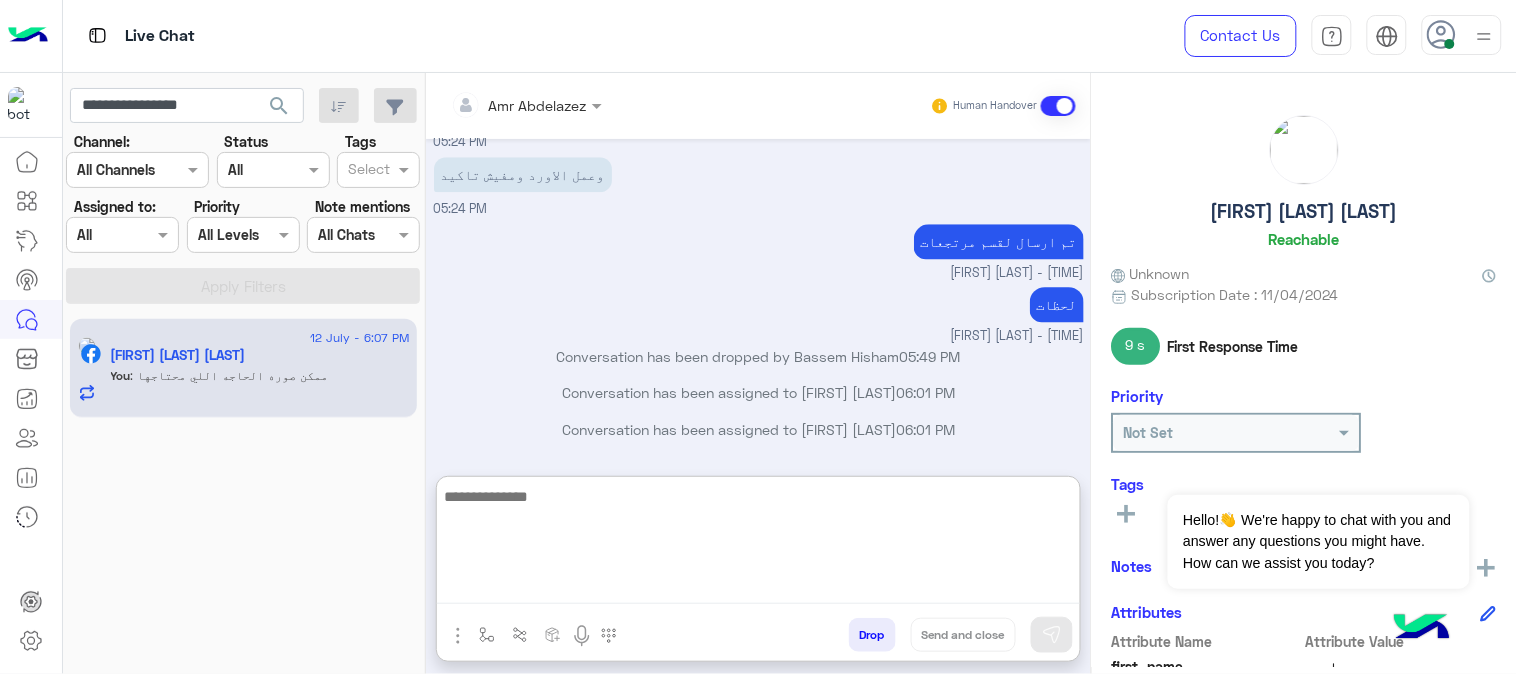 scroll, scrollTop: 7276, scrollLeft: 0, axis: vertical 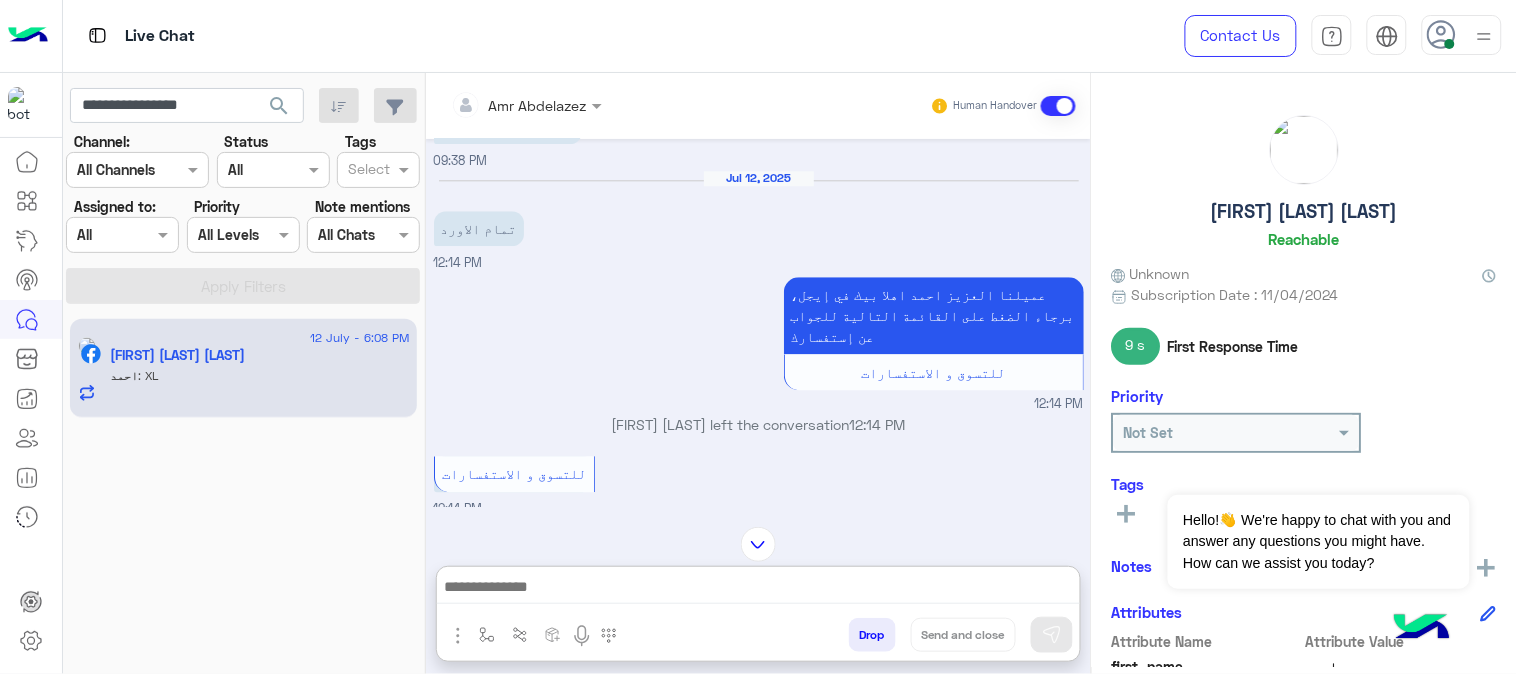 click at bounding box center (758, 544) 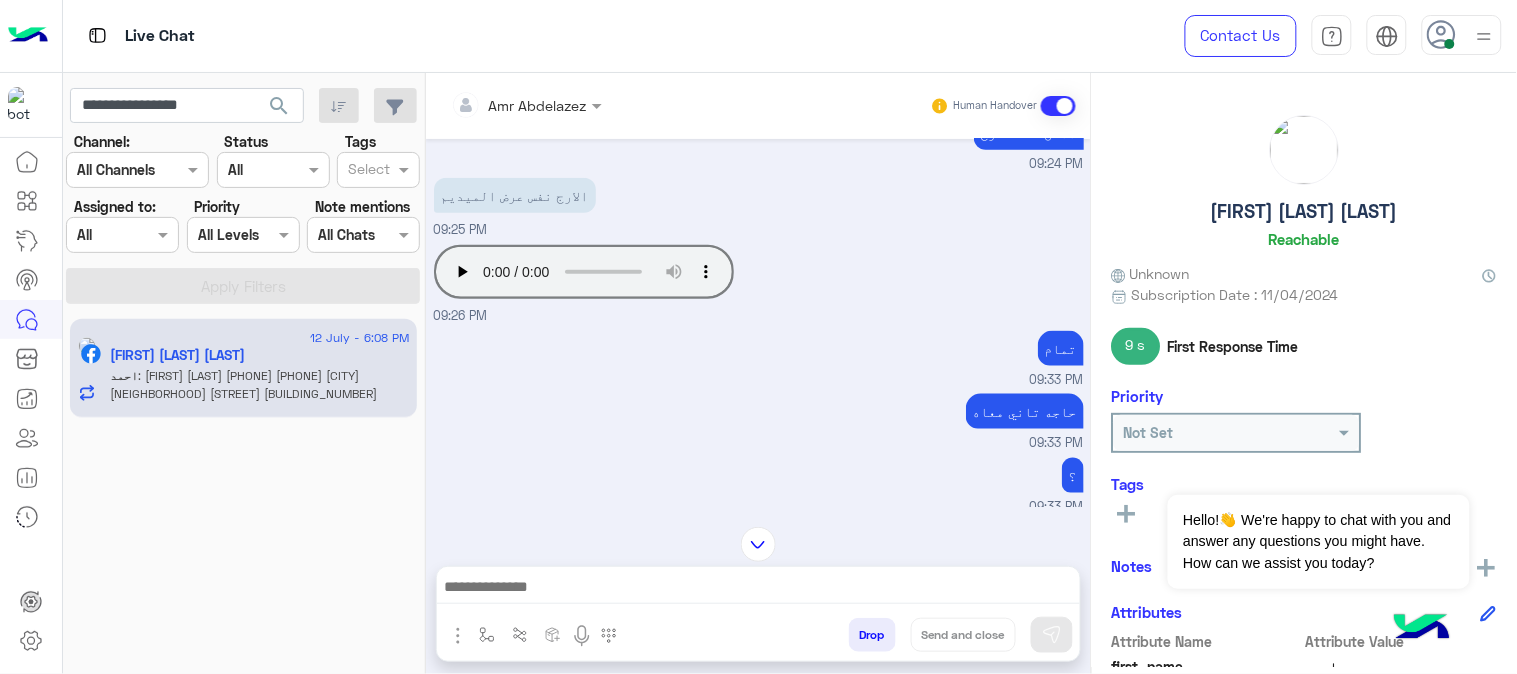 scroll, scrollTop: 4368, scrollLeft: 0, axis: vertical 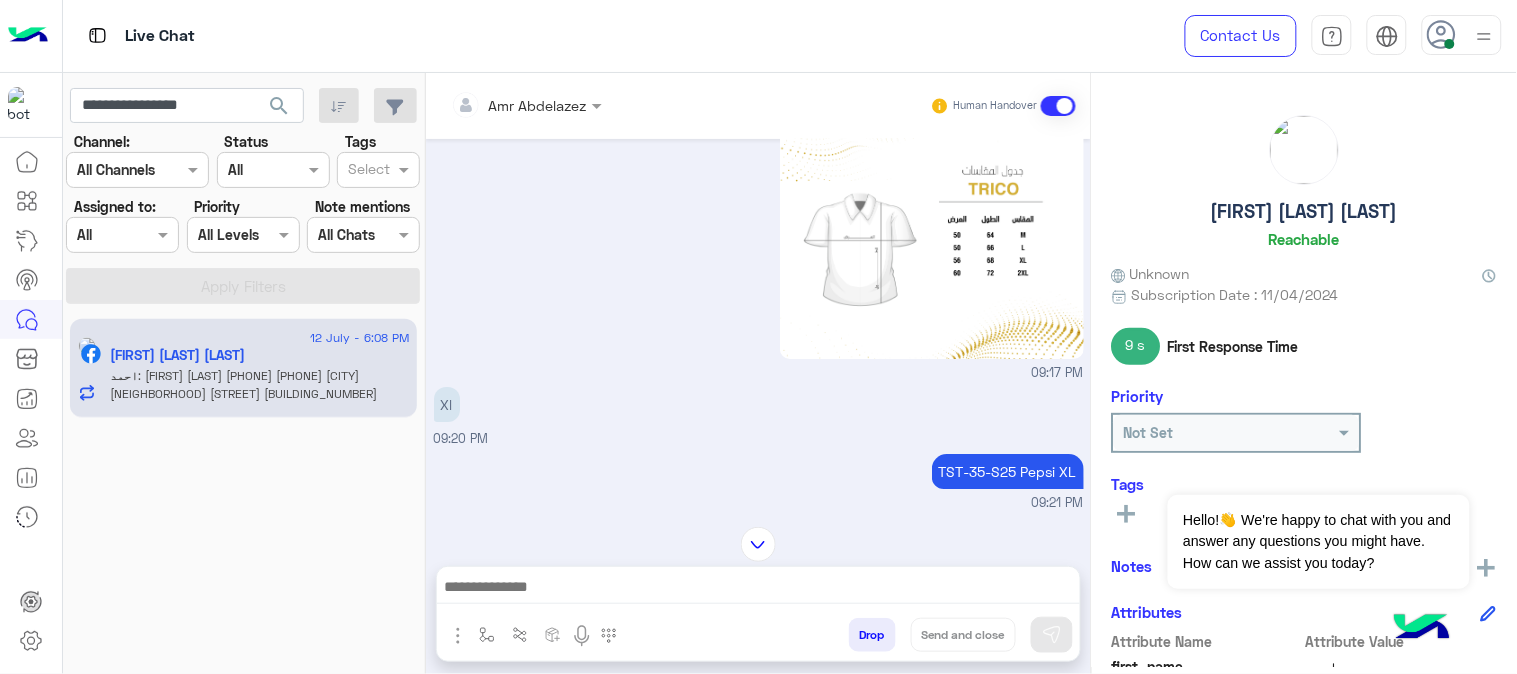 click on "TST-35-S25 Pepsi XL" at bounding box center [1008, 471] 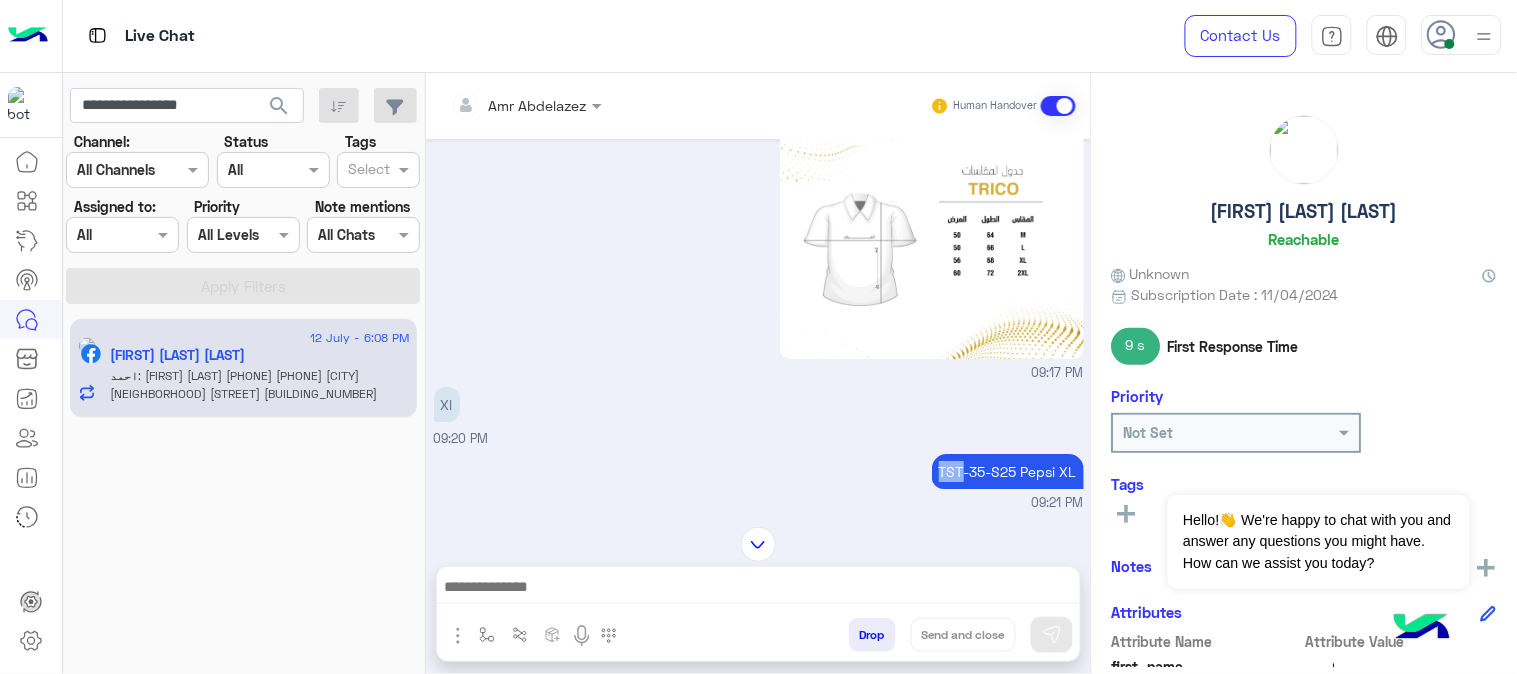 click on "TST-35-S25 Pepsi XL" at bounding box center [1008, 471] 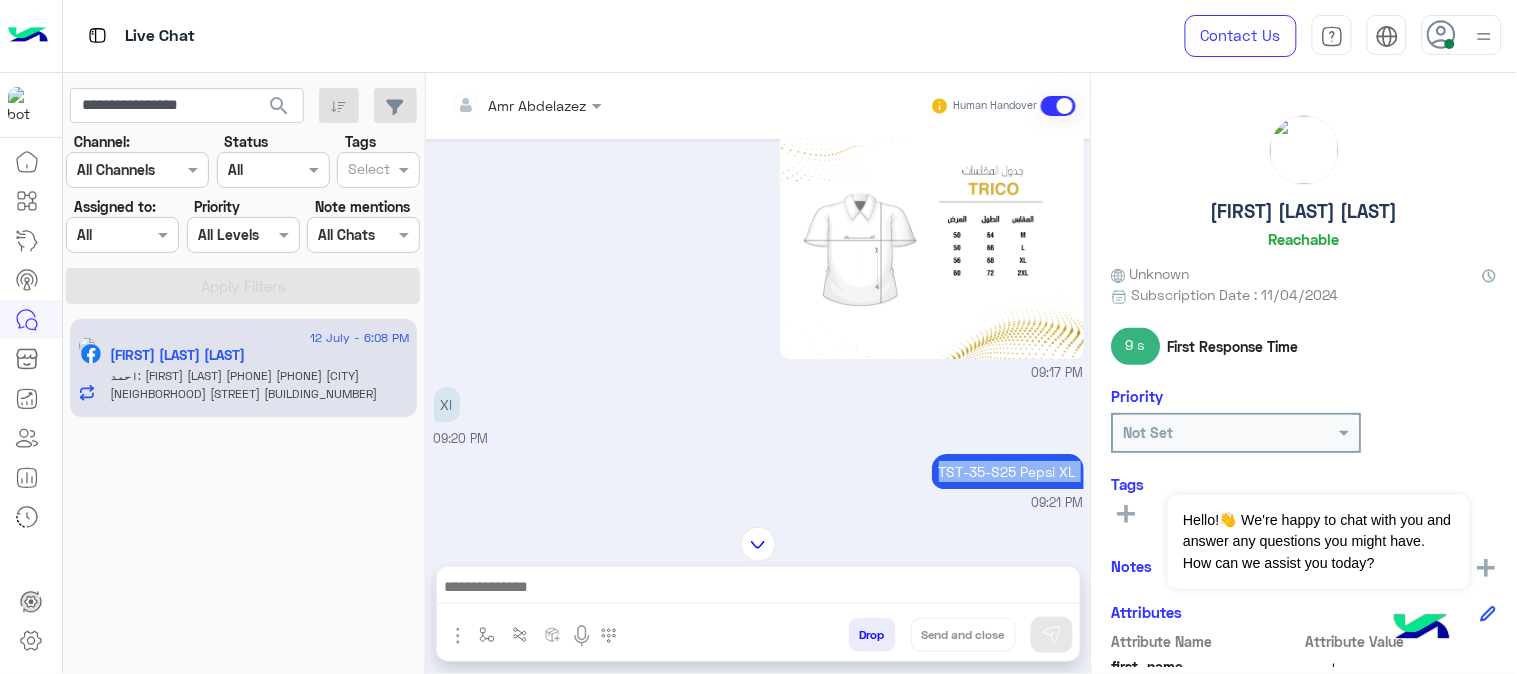 click on "TST-35-S25 Pepsi XL" at bounding box center [1008, 471] 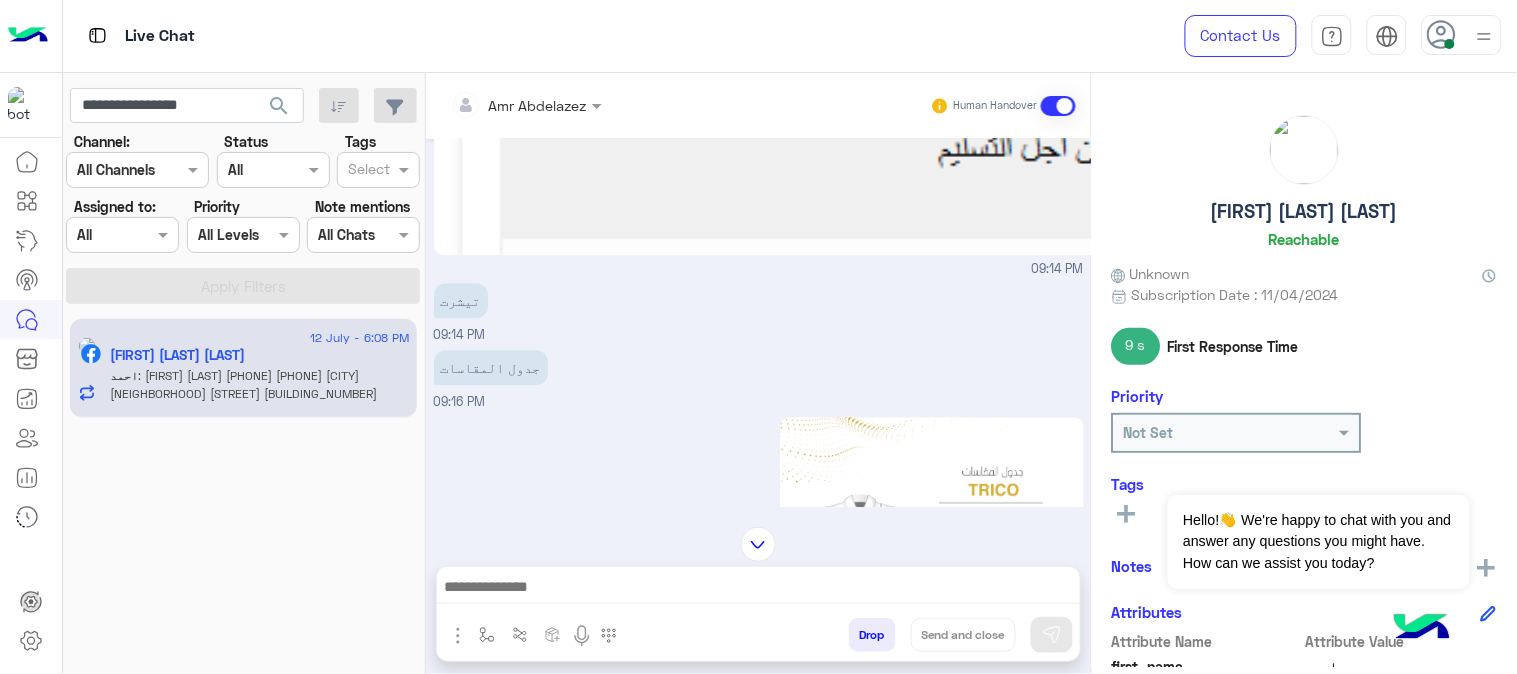 scroll, scrollTop: 3257, scrollLeft: 0, axis: vertical 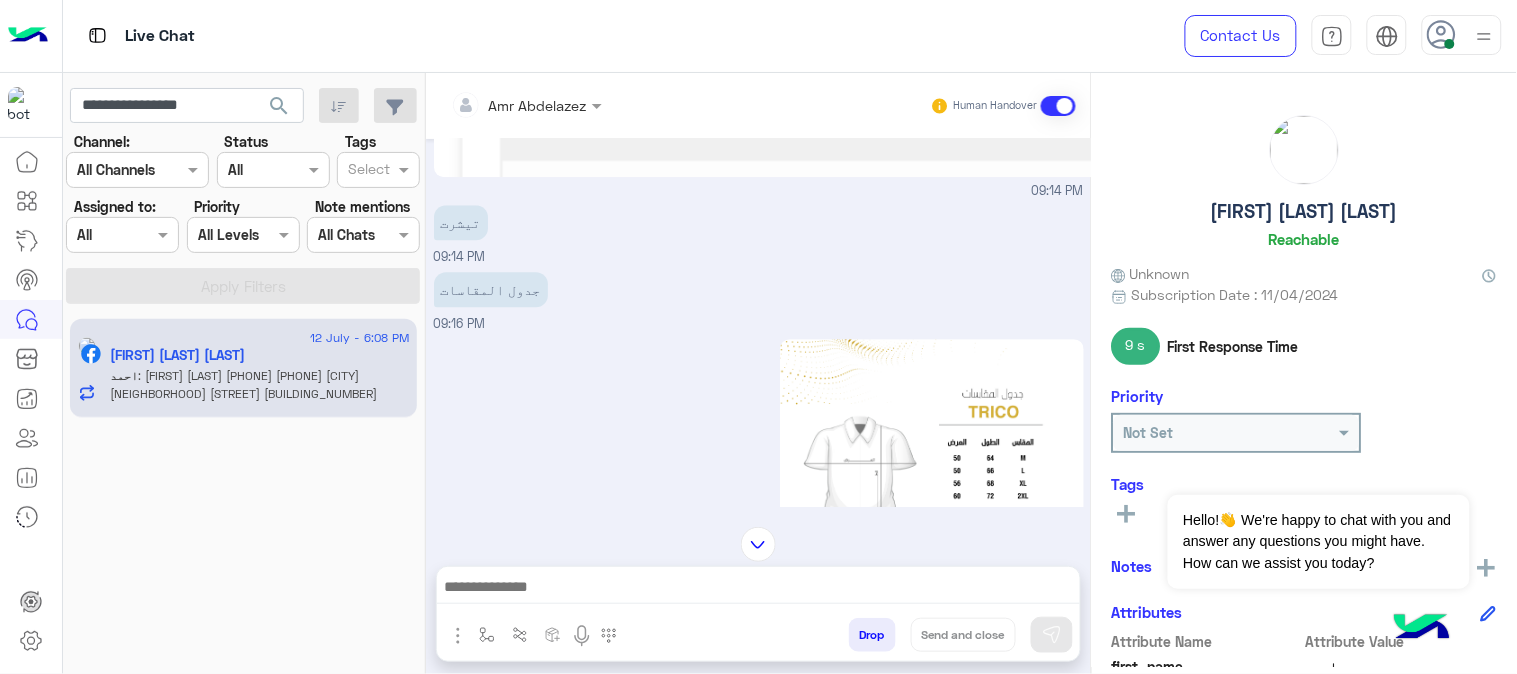 click at bounding box center [758, 544] 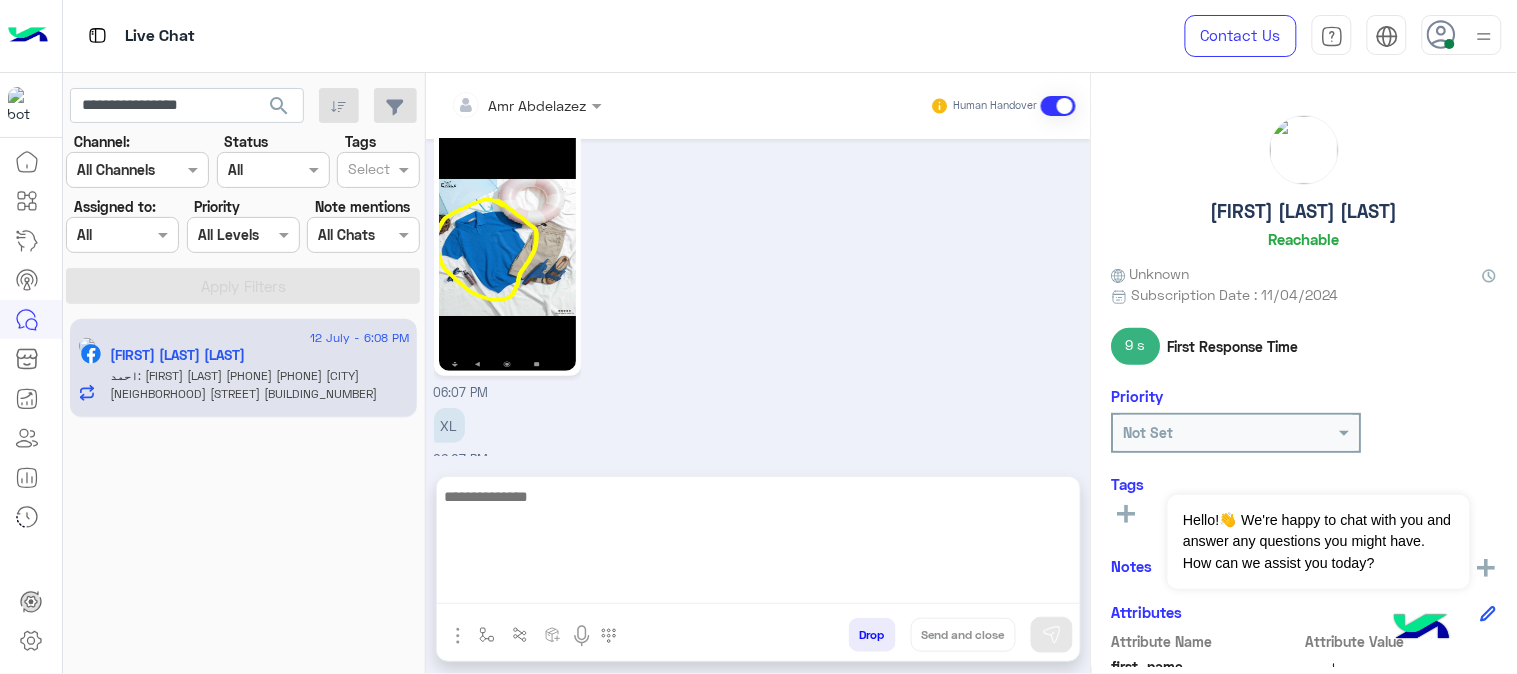 drag, startPoint x: 515, startPoint y: 587, endPoint x: 761, endPoint y: 666, distance: 258.37375 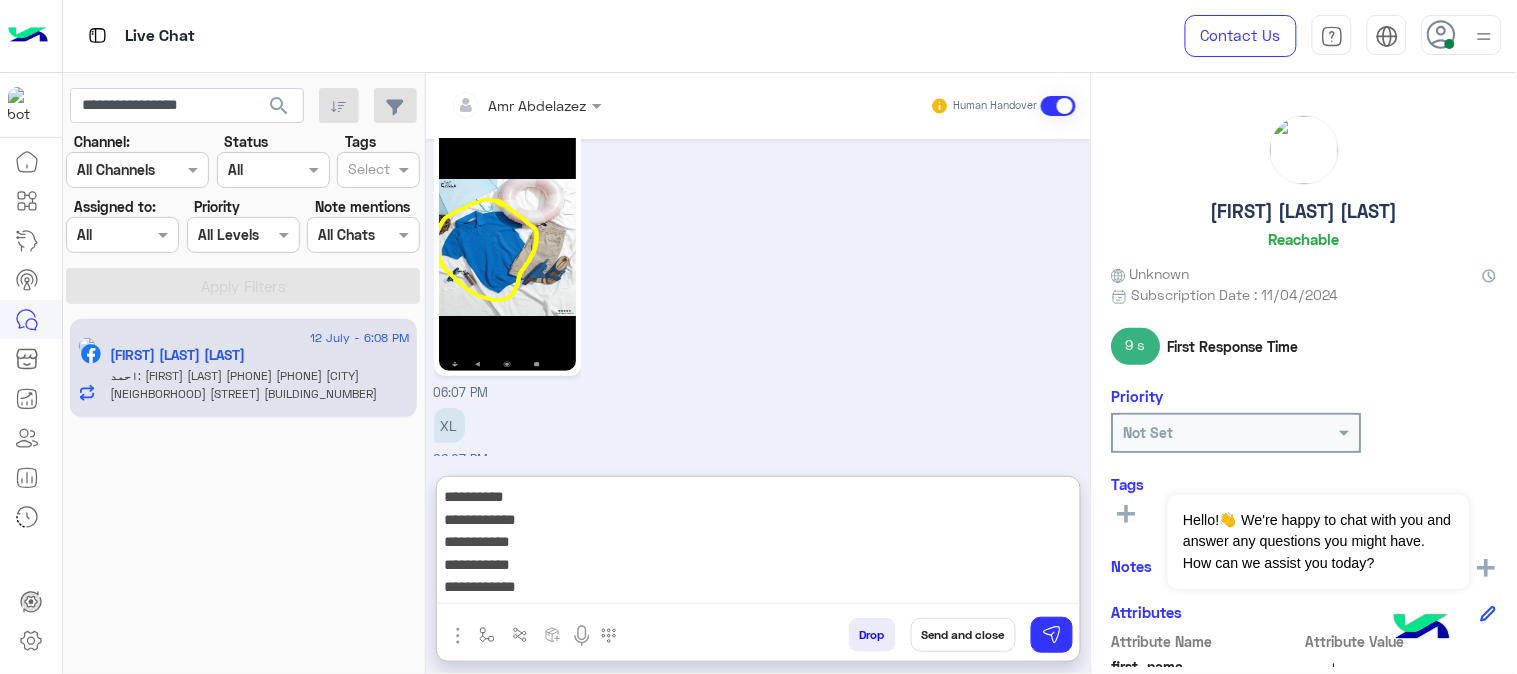 scroll, scrollTop: 65, scrollLeft: 0, axis: vertical 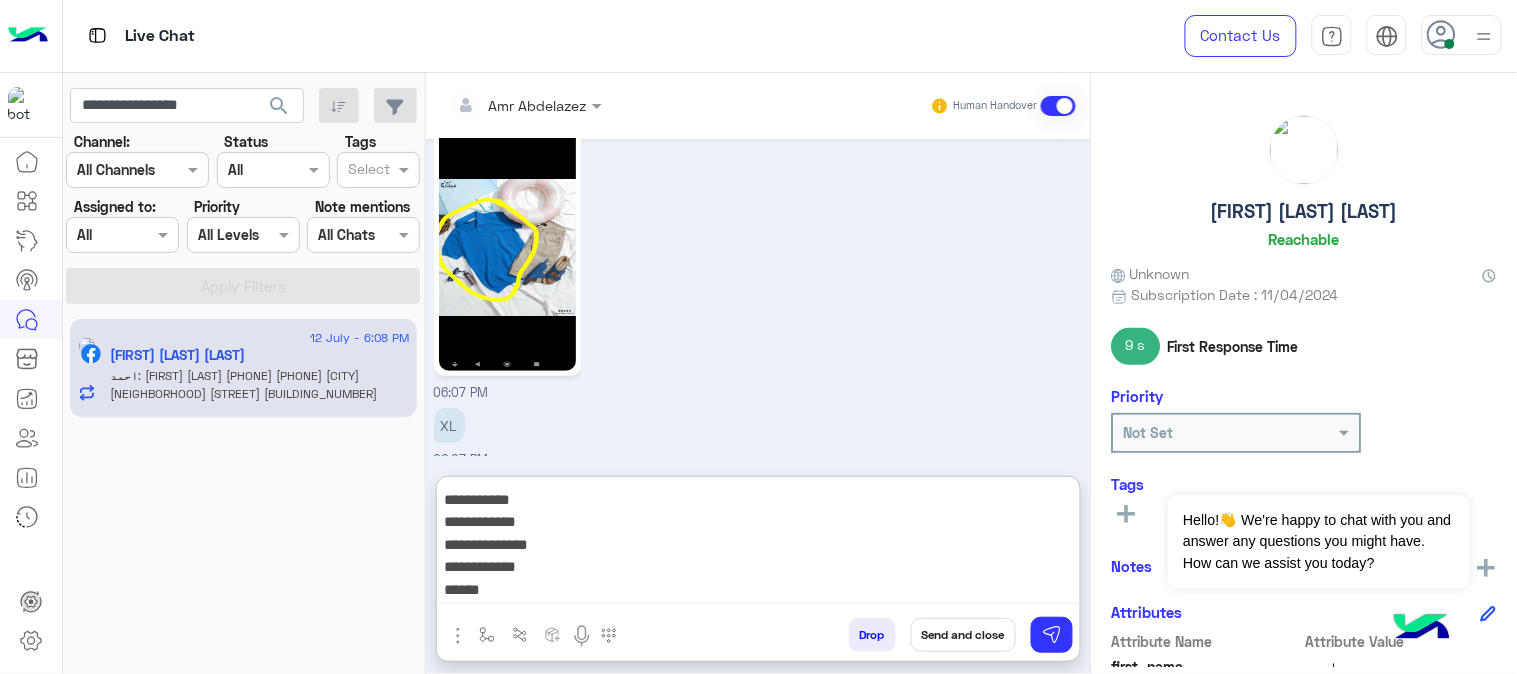 type on "**********" 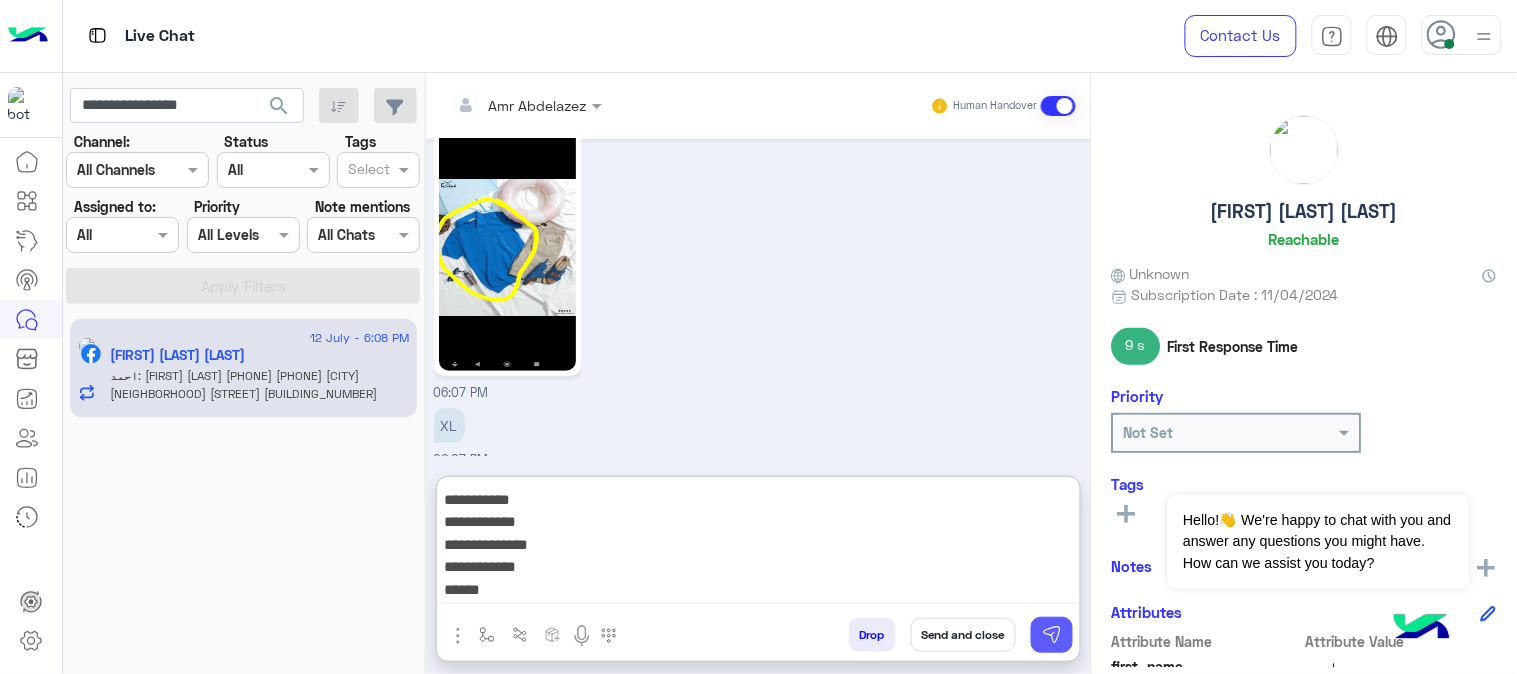click at bounding box center (1052, 635) 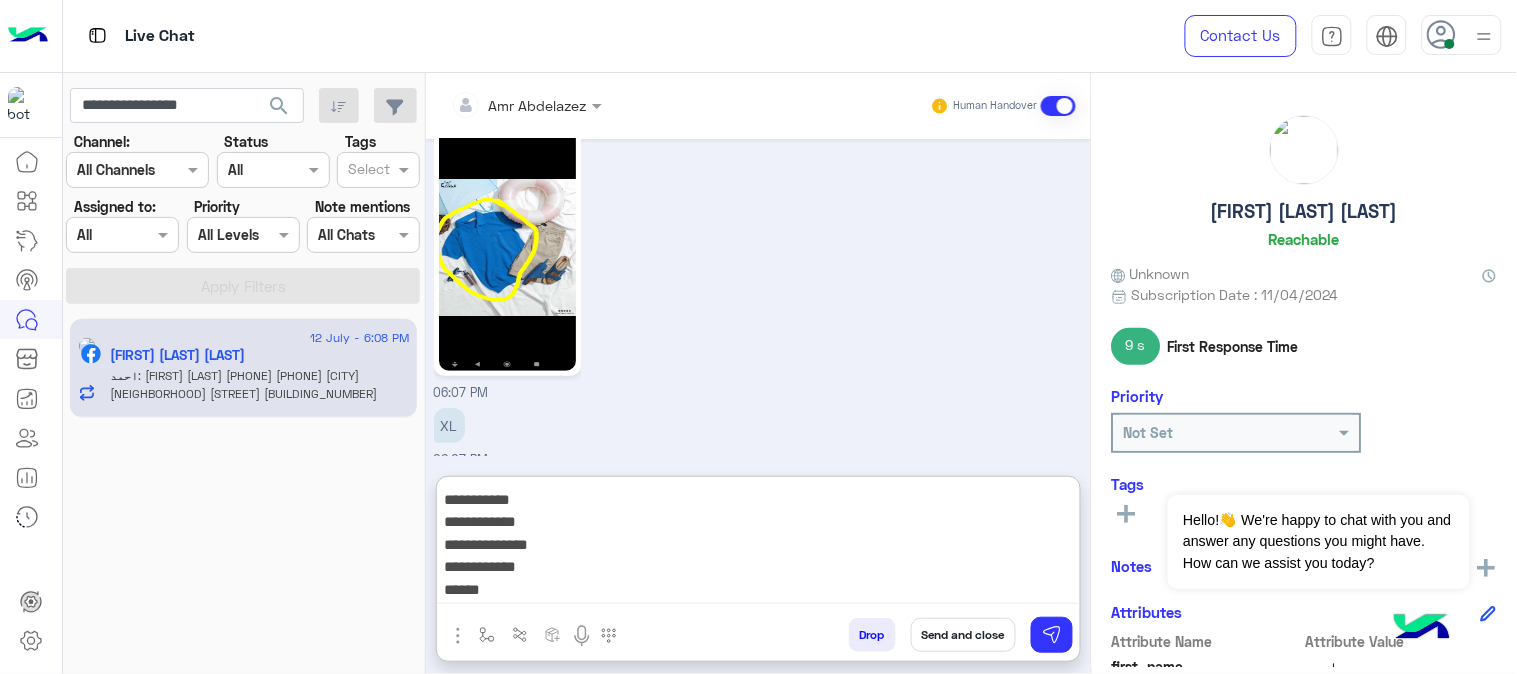 type 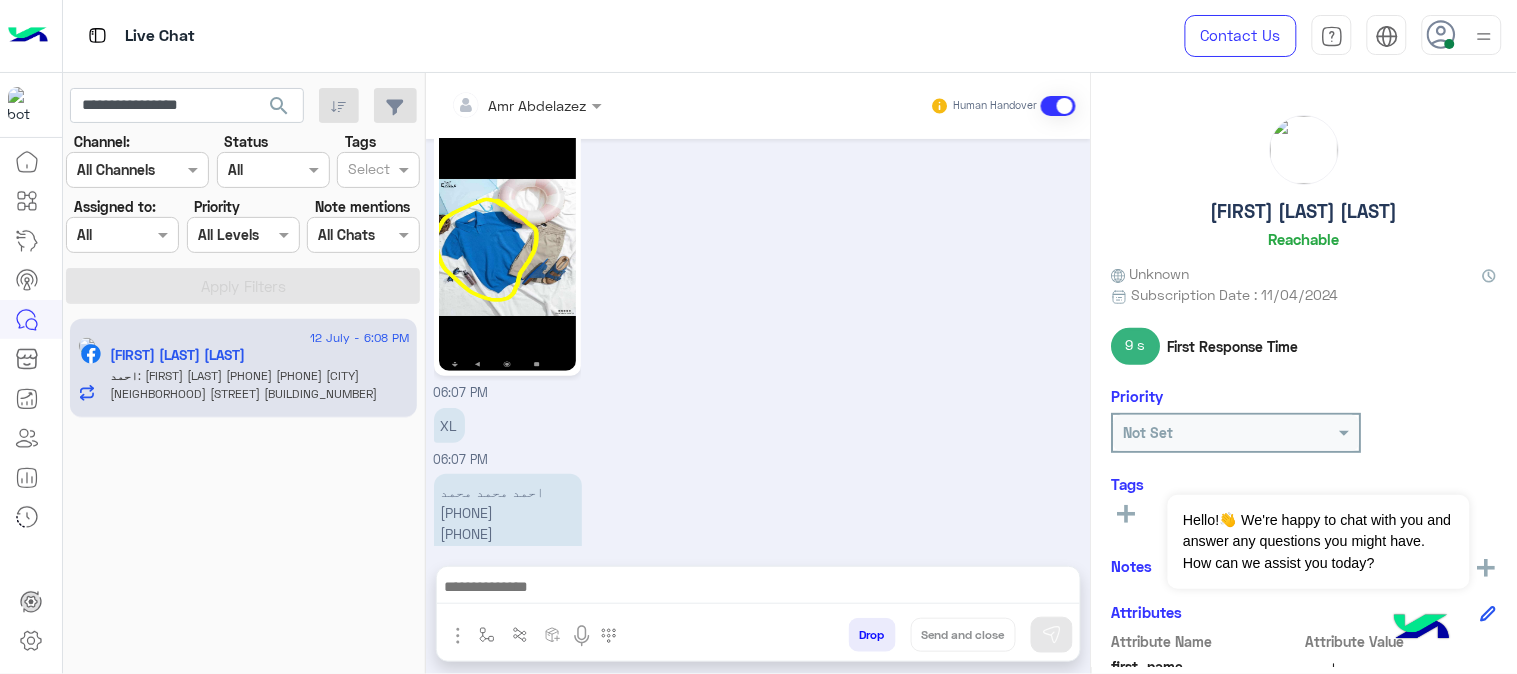 scroll, scrollTop: 8245, scrollLeft: 0, axis: vertical 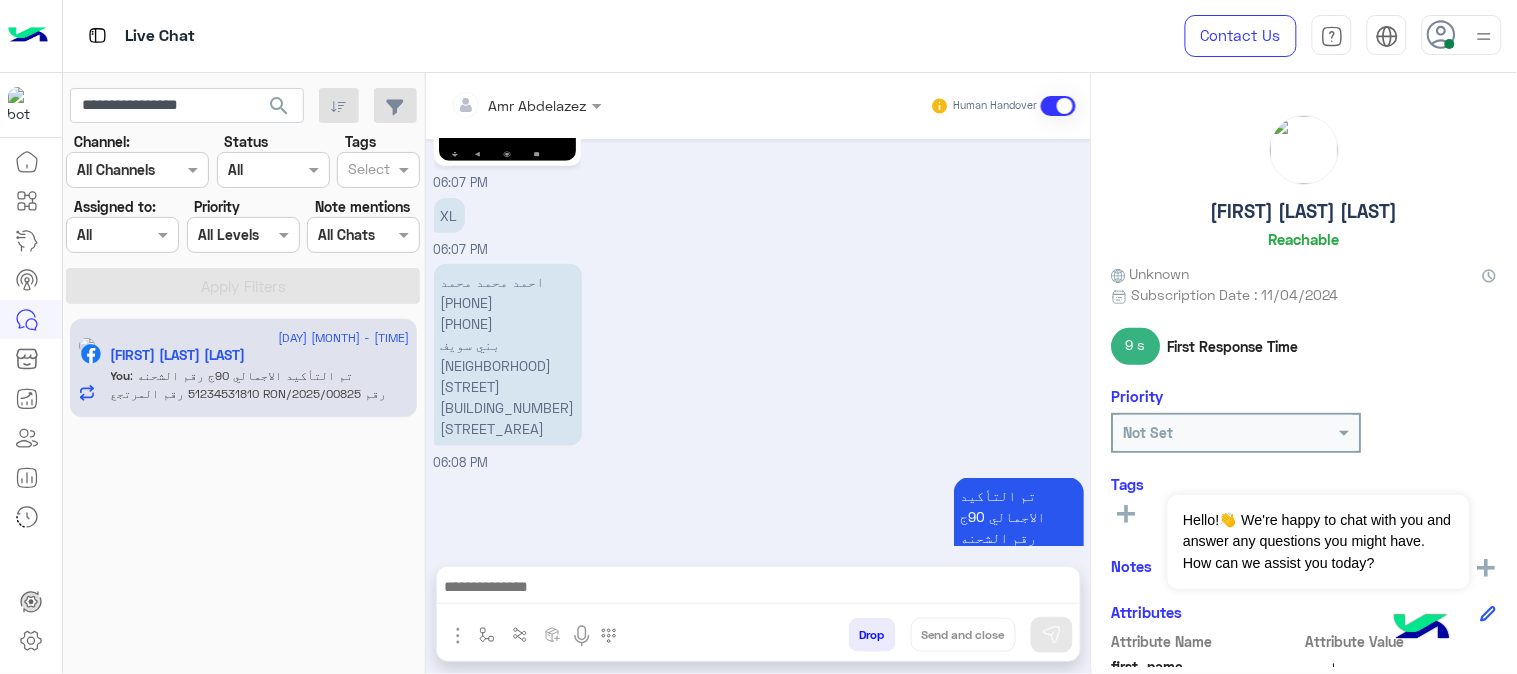 click on "تم التأكيد الاجمالي 90ج رقم الشحنه  51234531810 رقم المرتجع  RON/2025/00825 رقم الفاتوره S37383" at bounding box center [1019, 569] 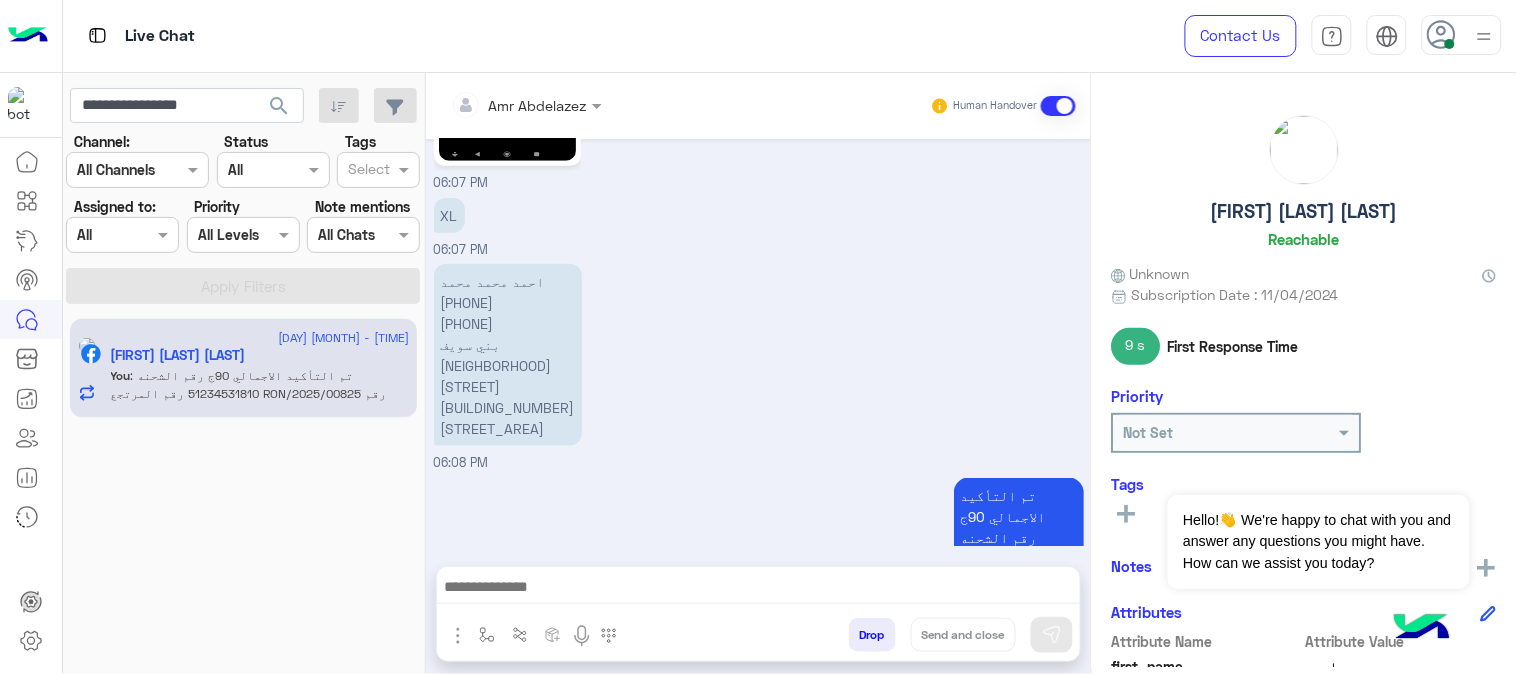 click on "تم التأكيد الاجمالي 90ج رقم الشحنه  51234531810 رقم المرتجع  RON/2025/00825 رقم الفاتوره S37383" at bounding box center (1019, 569) 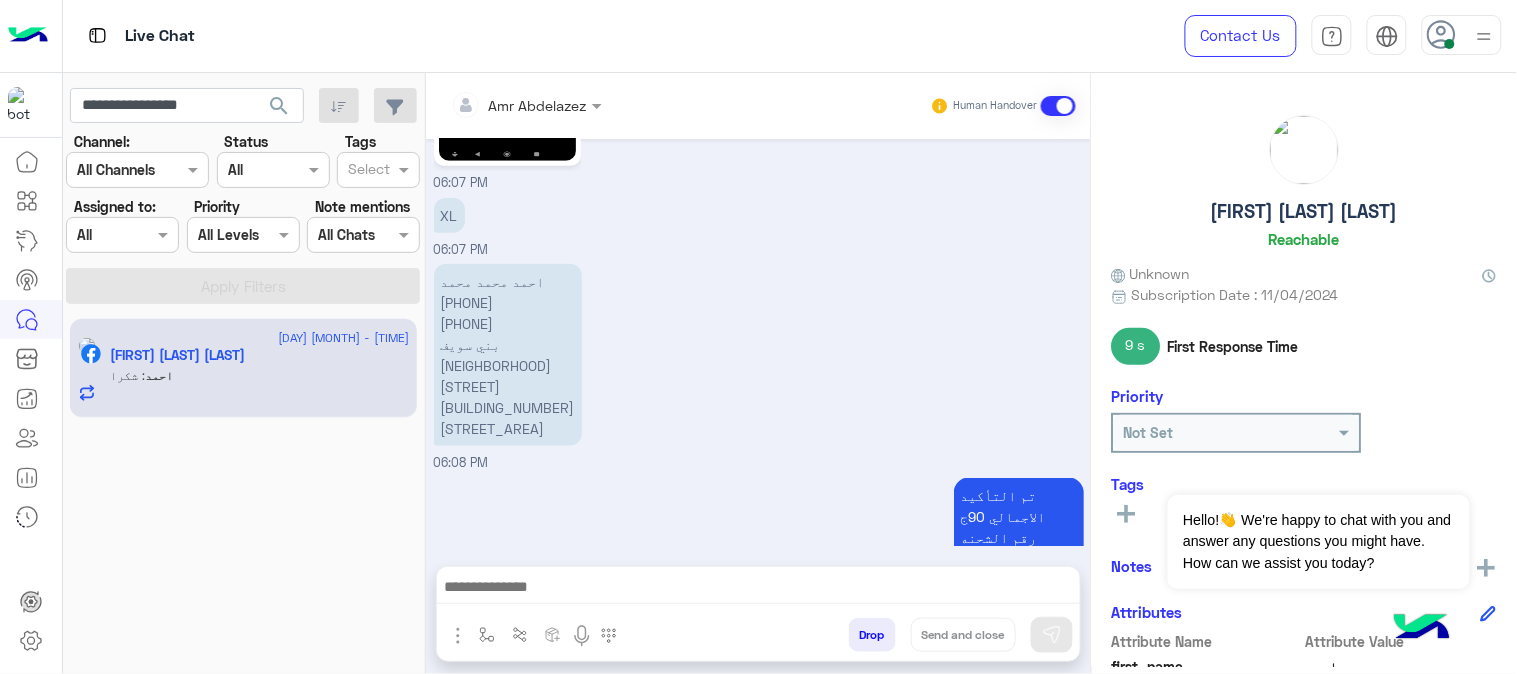 scroll, scrollTop: 8312, scrollLeft: 0, axis: vertical 